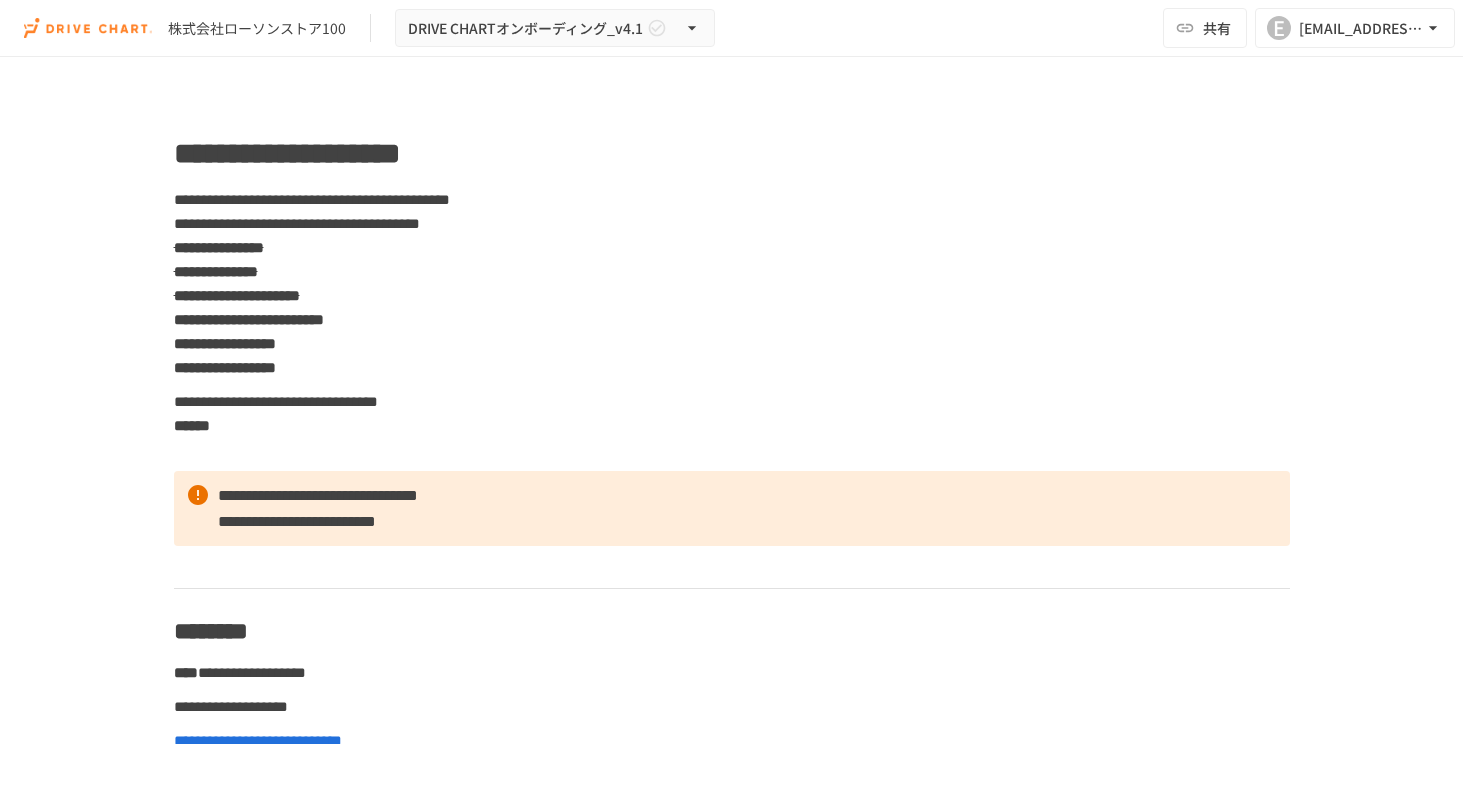 scroll, scrollTop: 0, scrollLeft: 0, axis: both 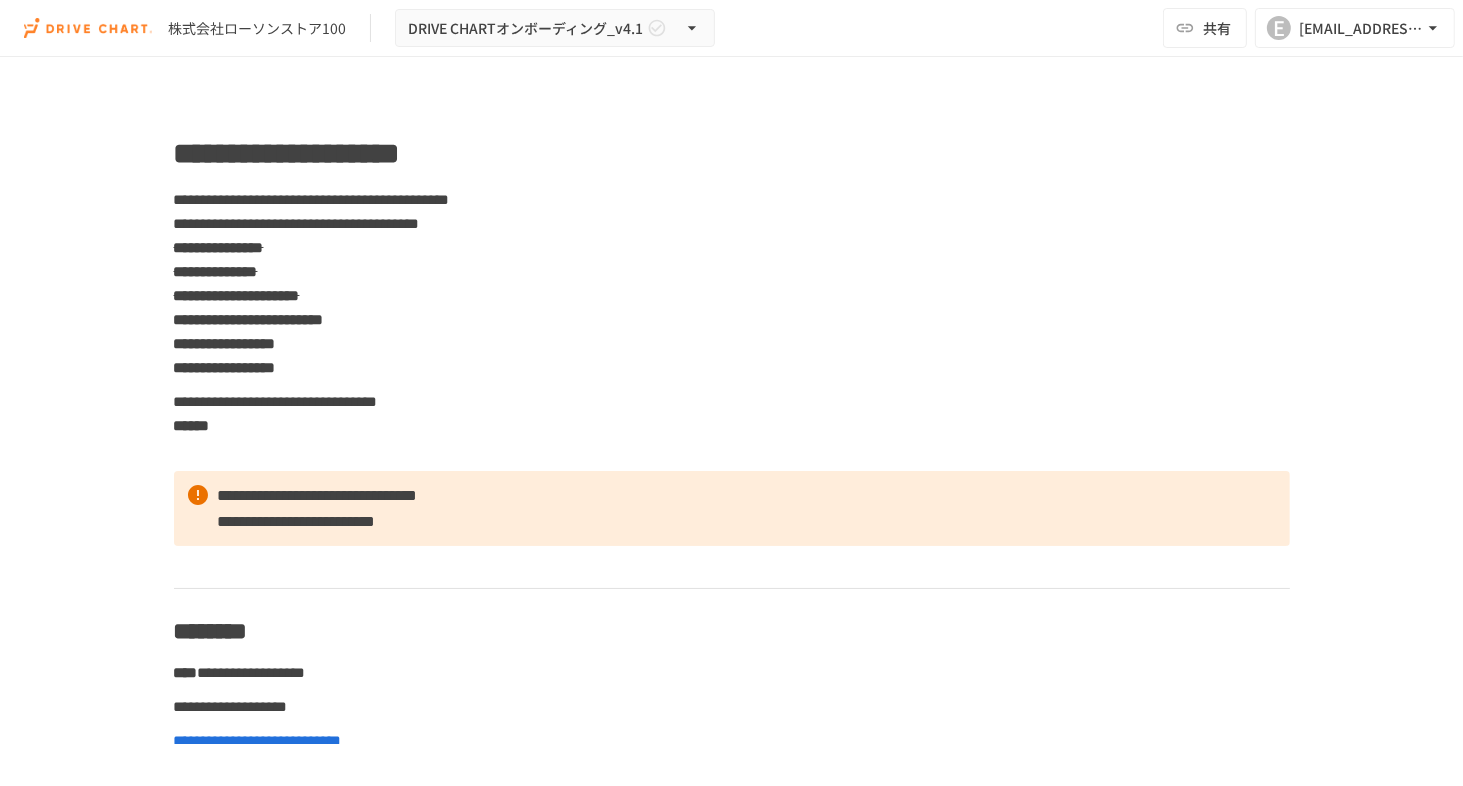 click on "**********" at bounding box center [690, 7084] 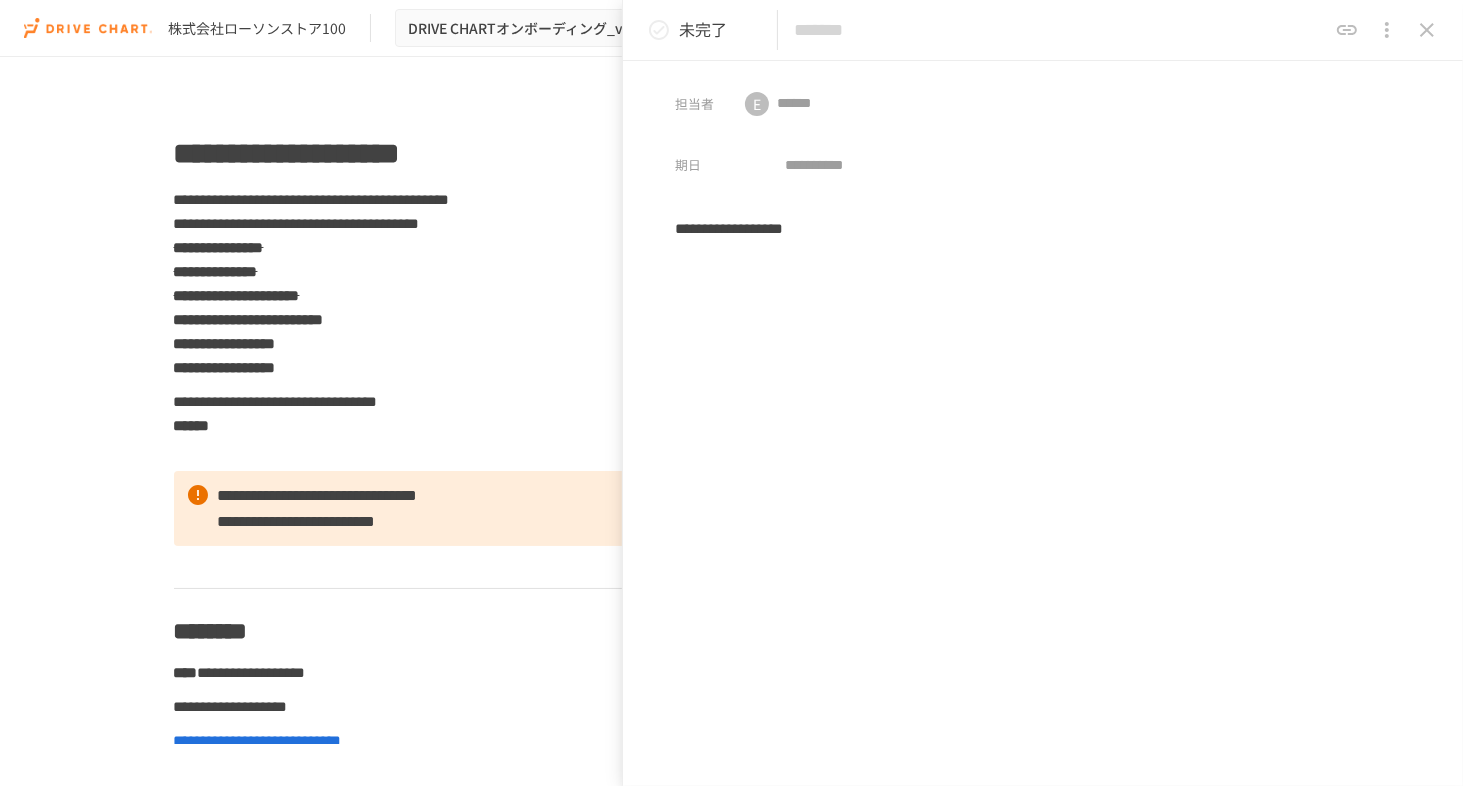 type on "**********" 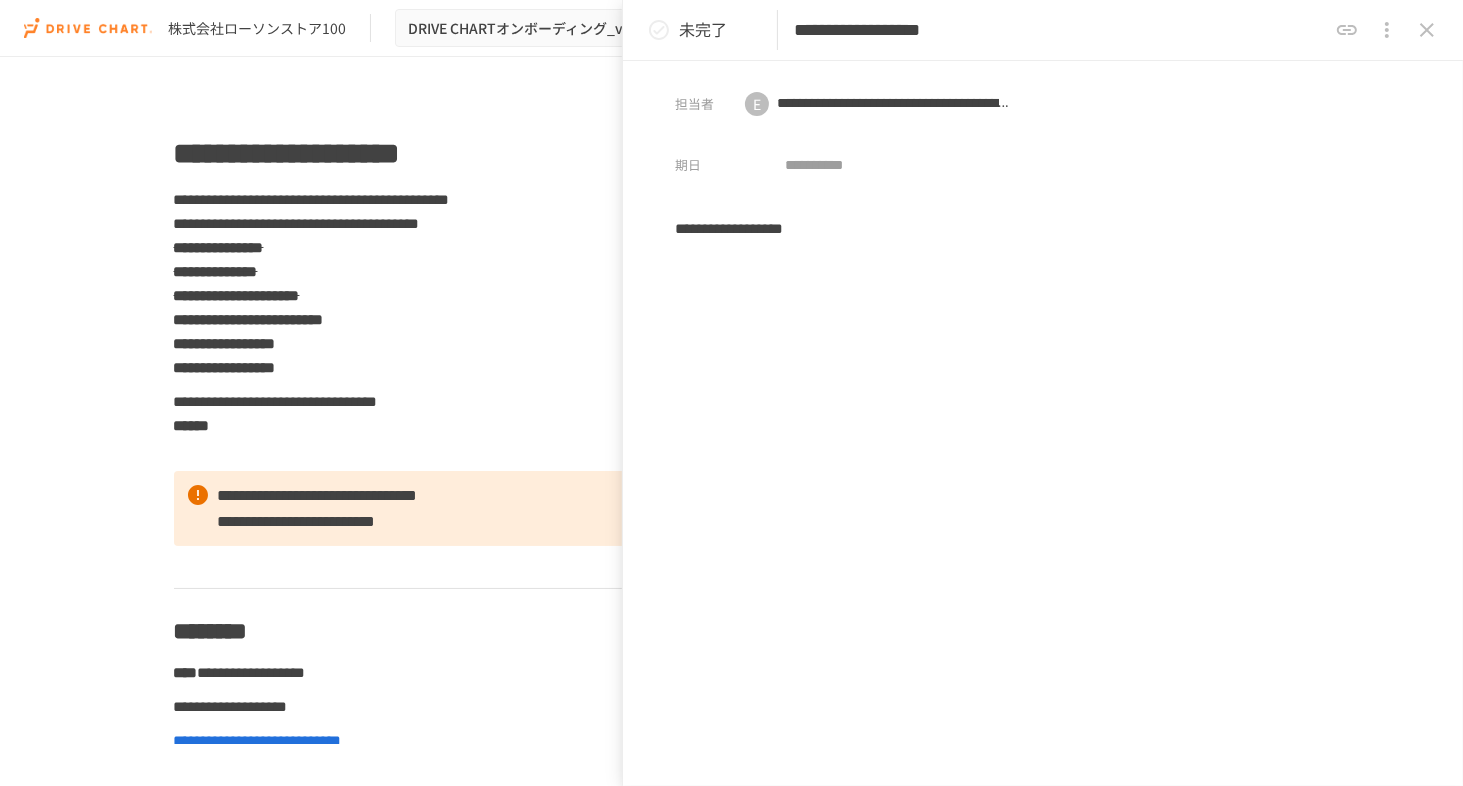 scroll, scrollTop: 6633, scrollLeft: 0, axis: vertical 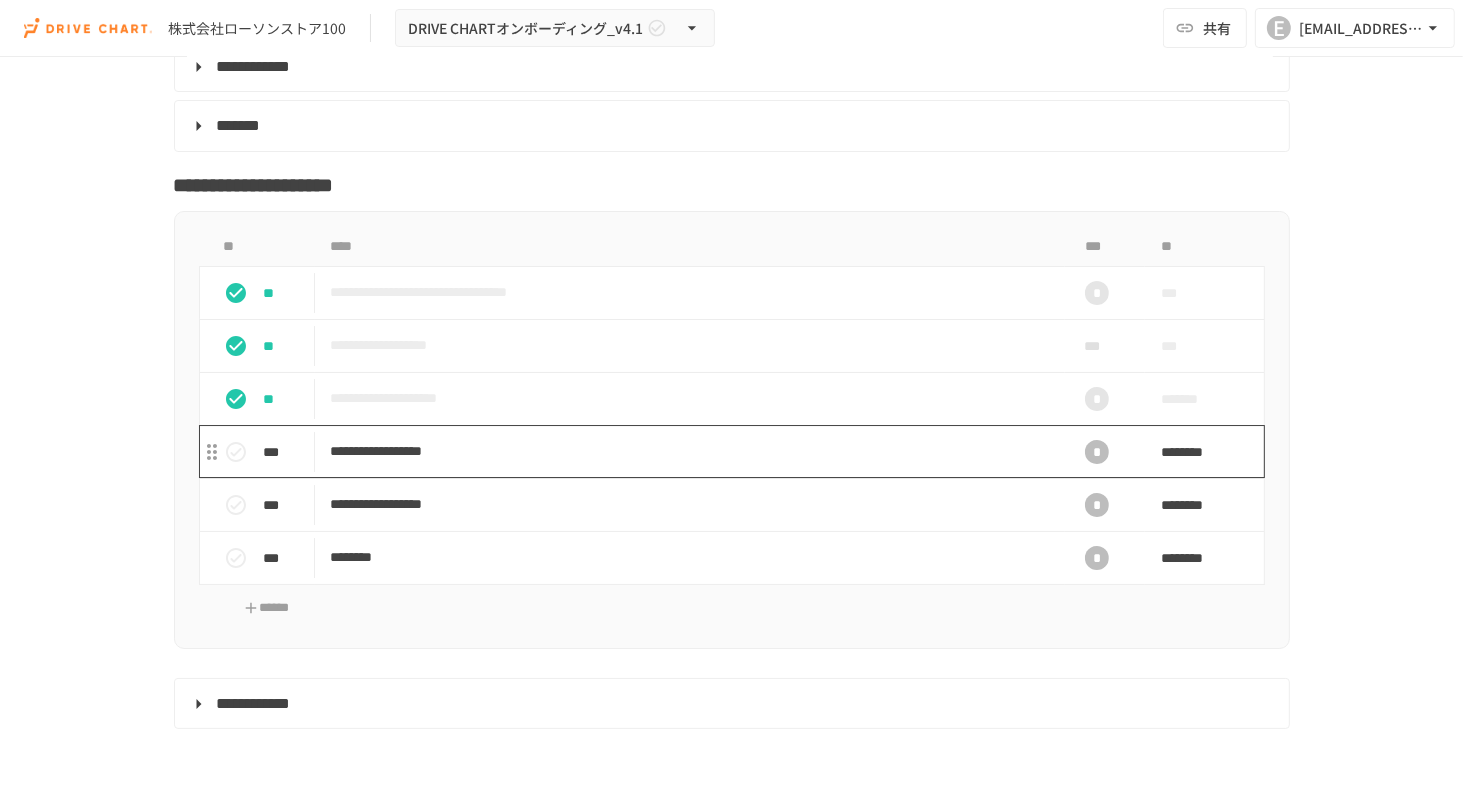 click on "**********" at bounding box center [690, 451] 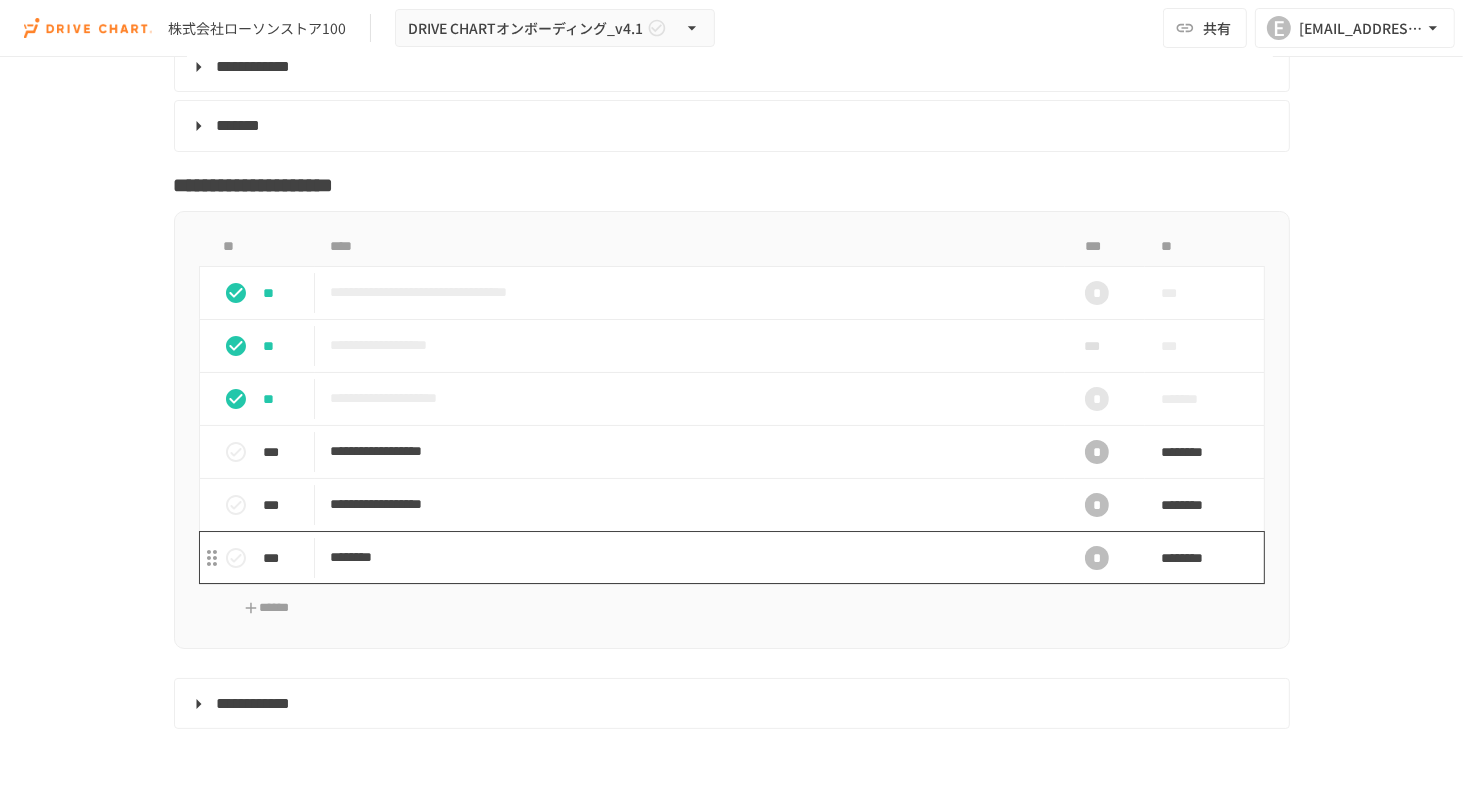click on "********" at bounding box center (690, 557) 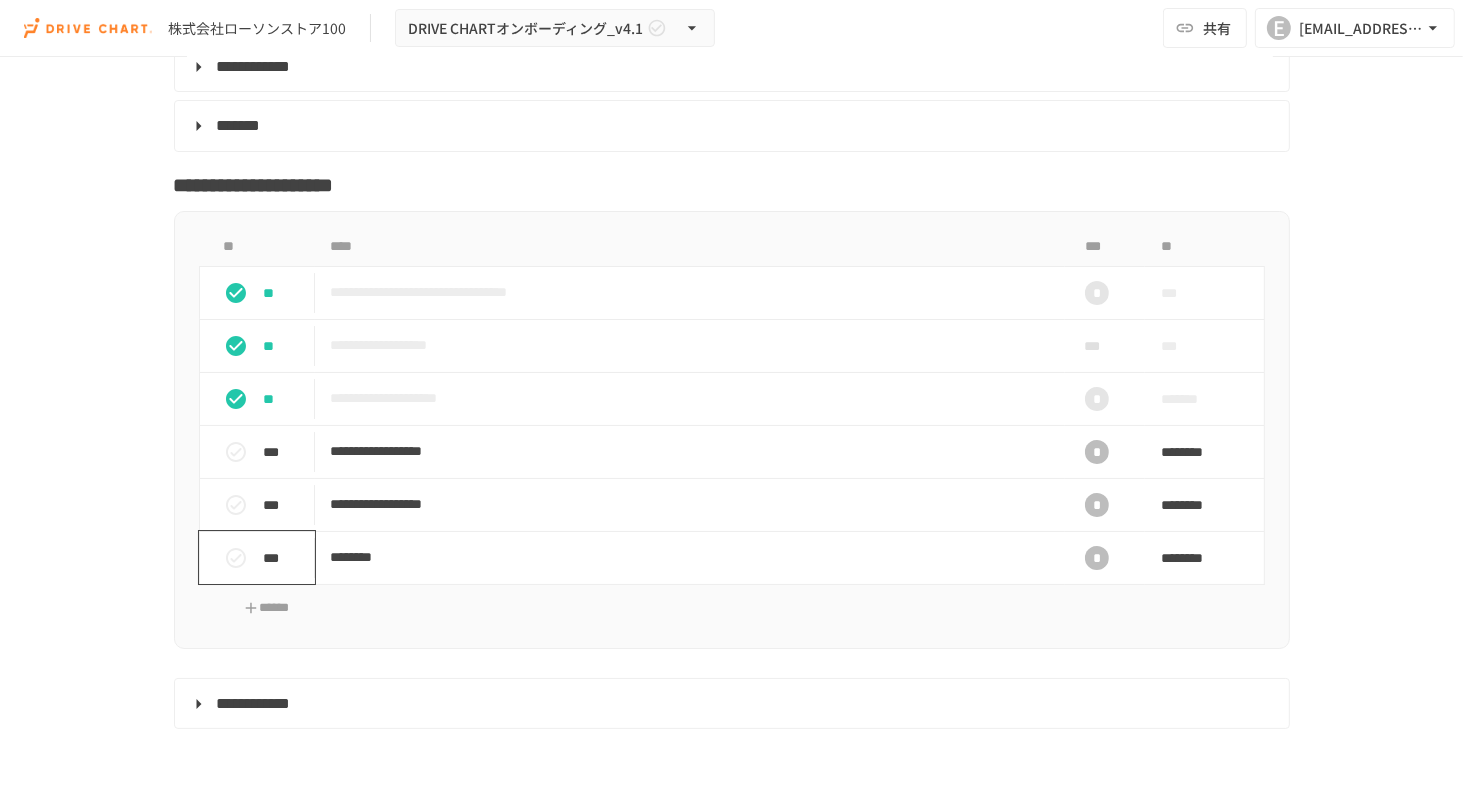 click 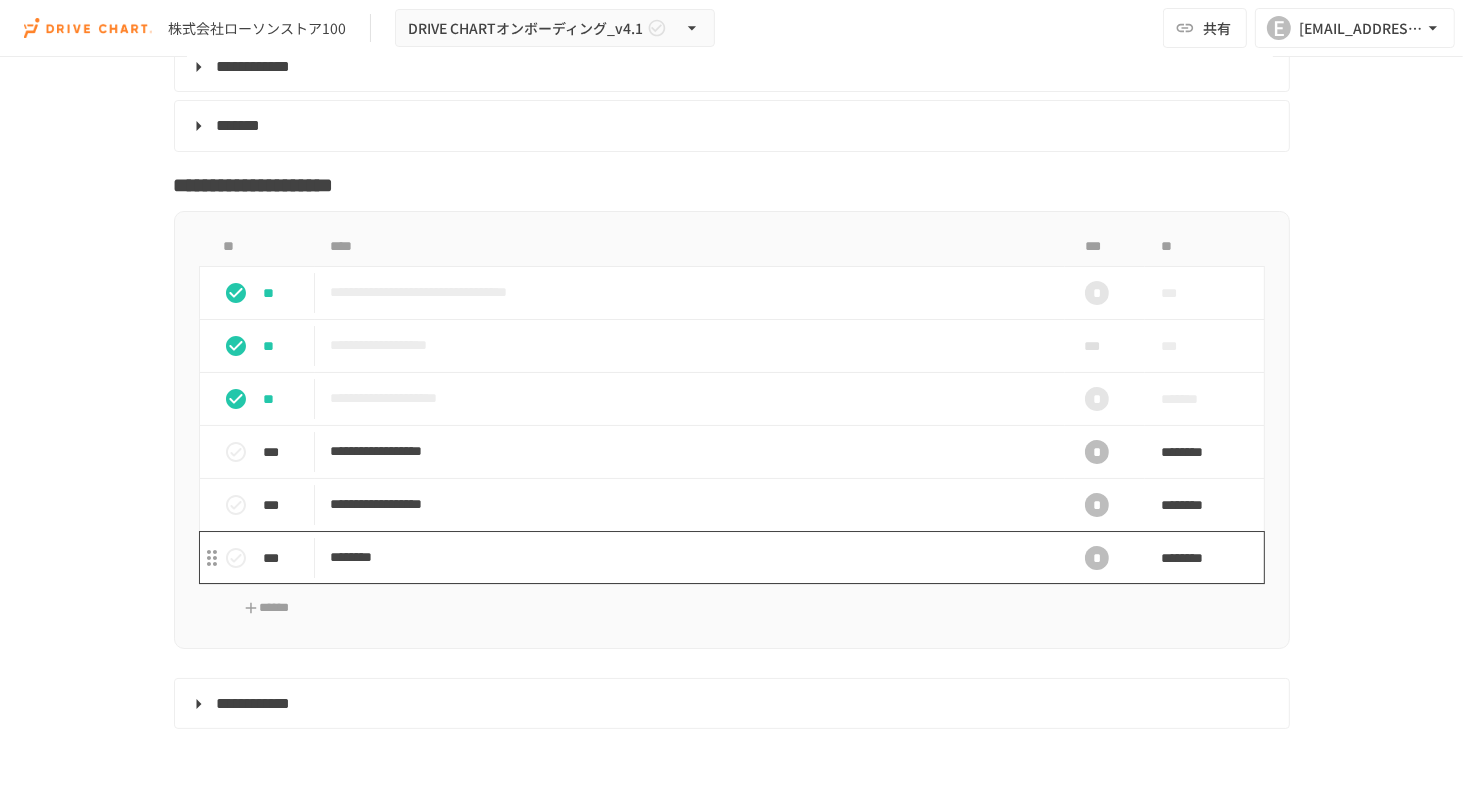 click on "********" at bounding box center [690, 557] 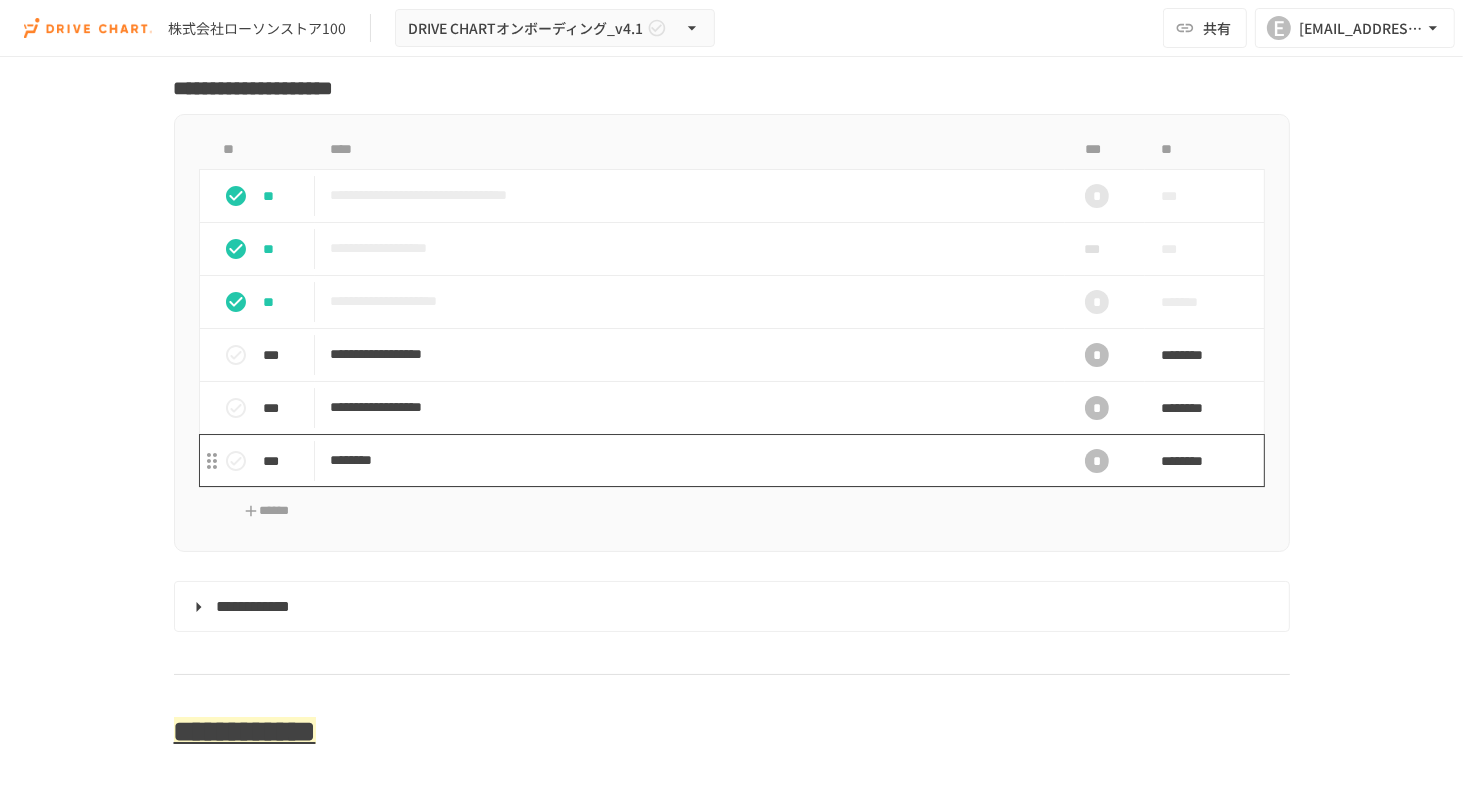 scroll, scrollTop: 6633, scrollLeft: 0, axis: vertical 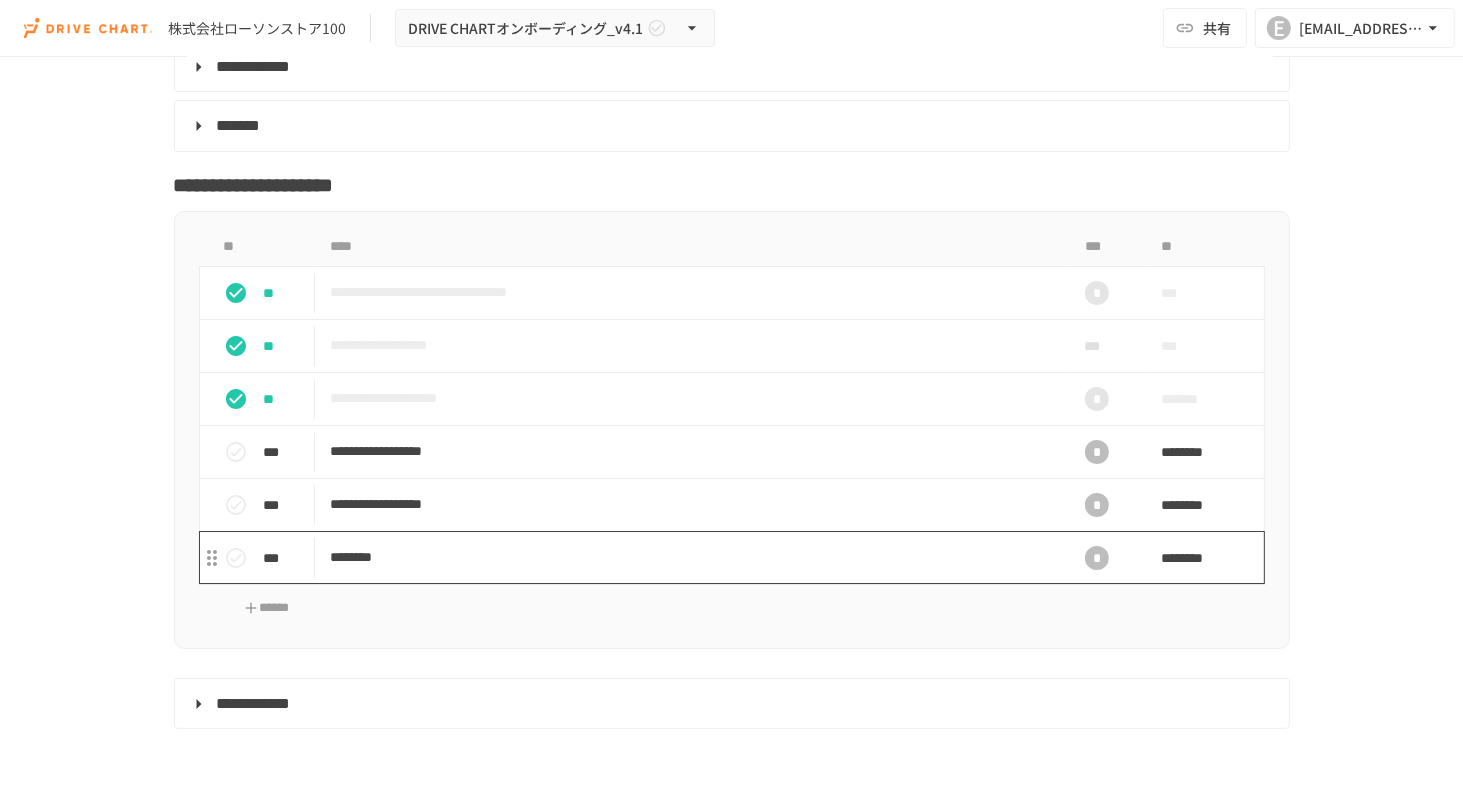 click on "********" at bounding box center [690, 557] 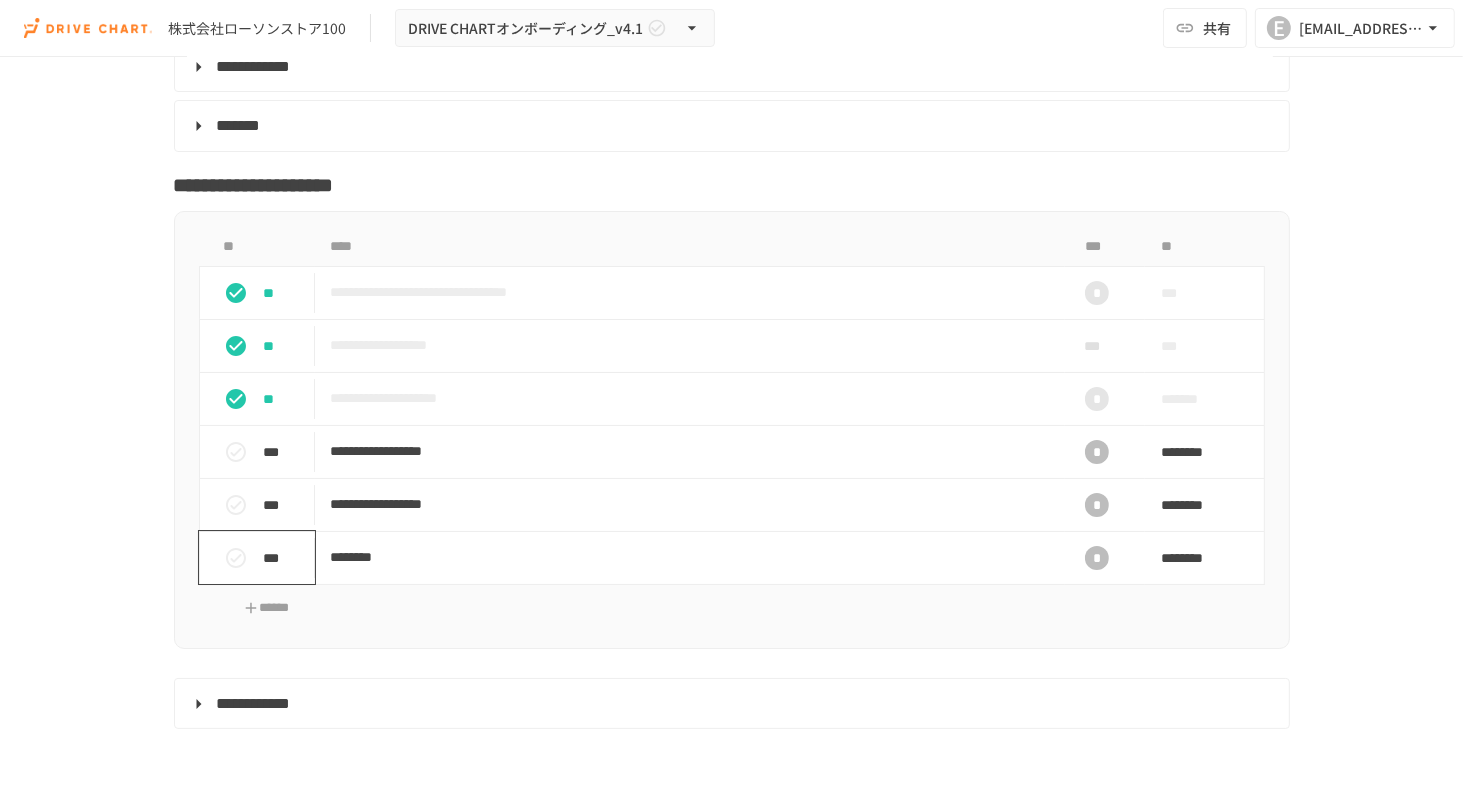 click on "***" at bounding box center (285, 558) 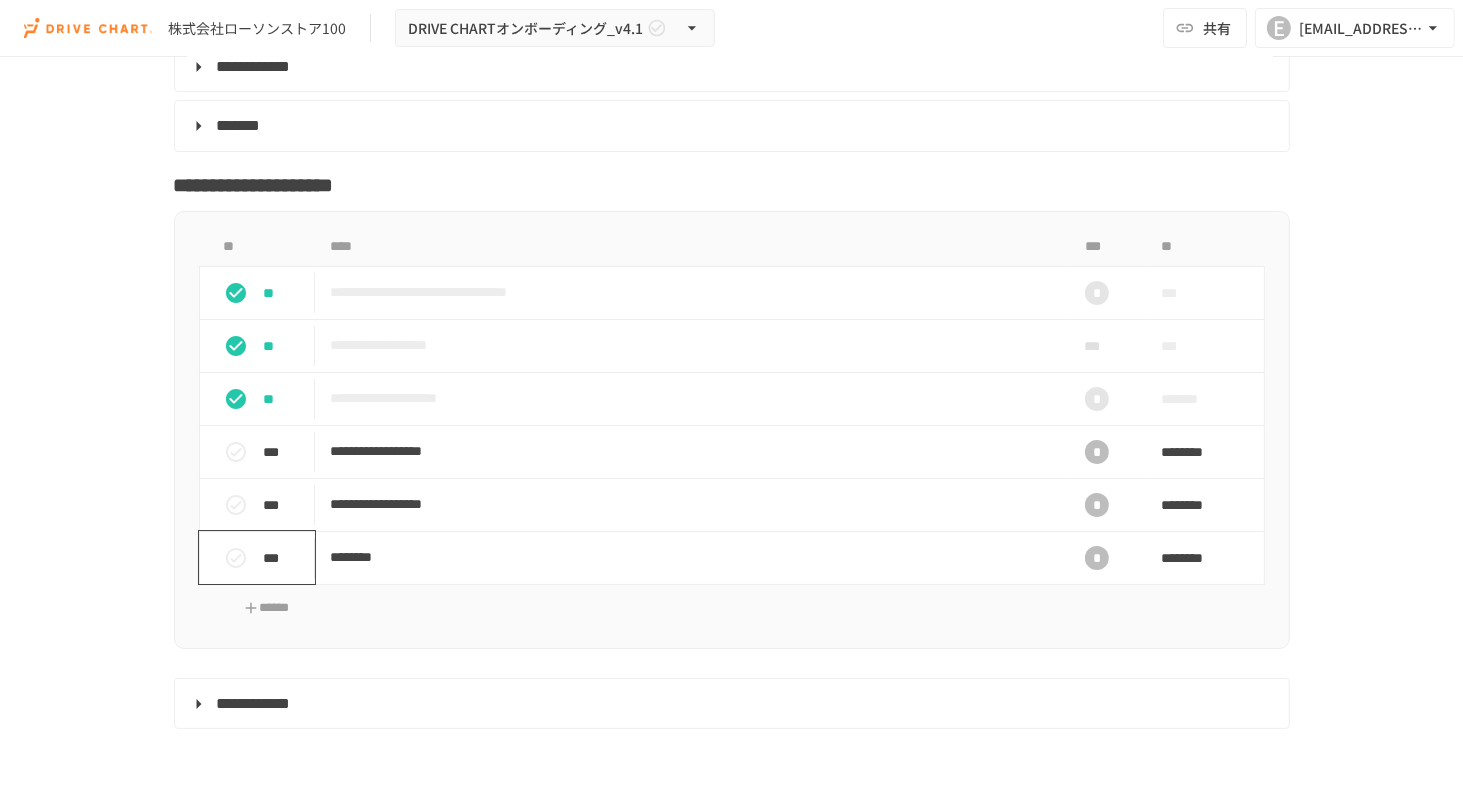 click 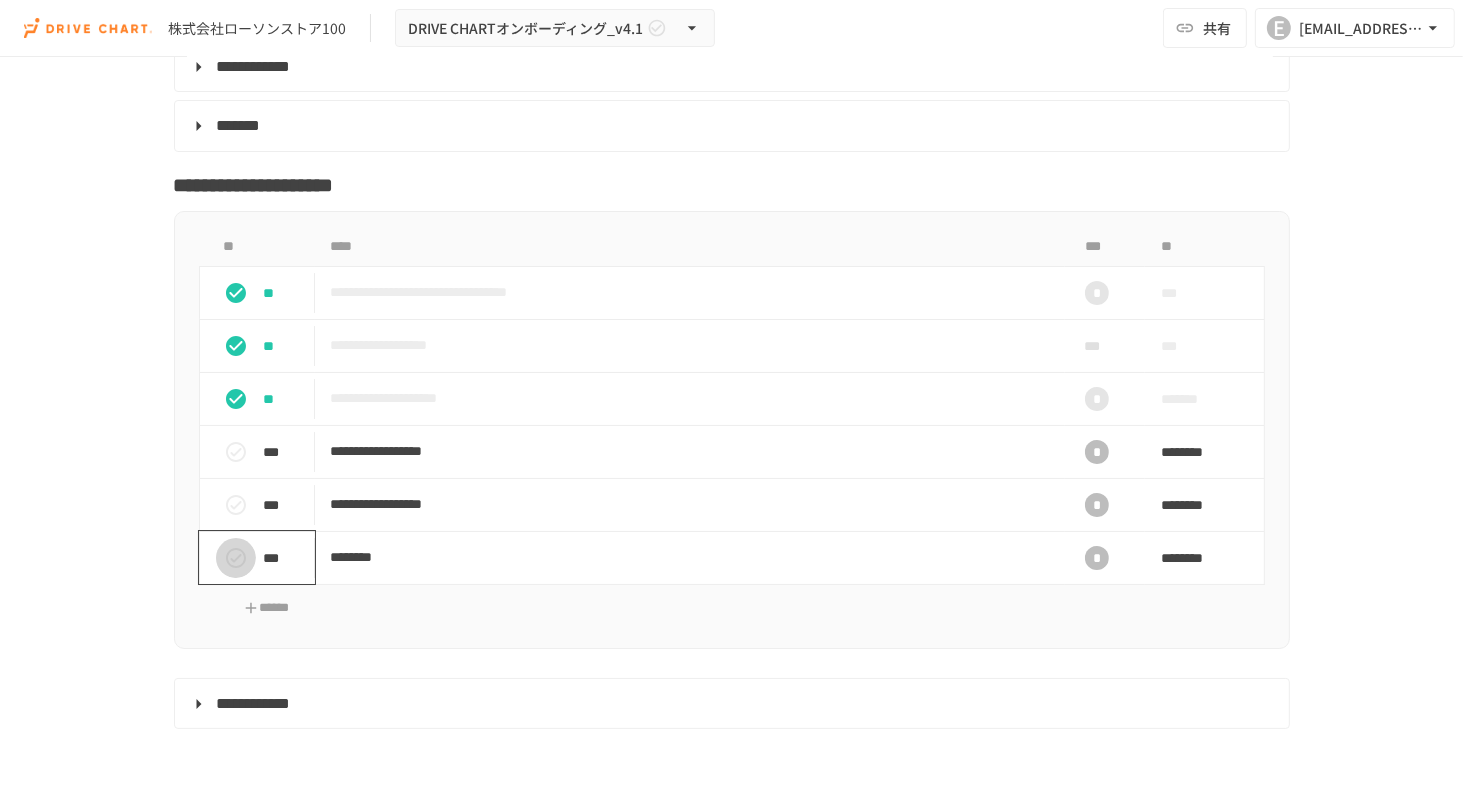 click 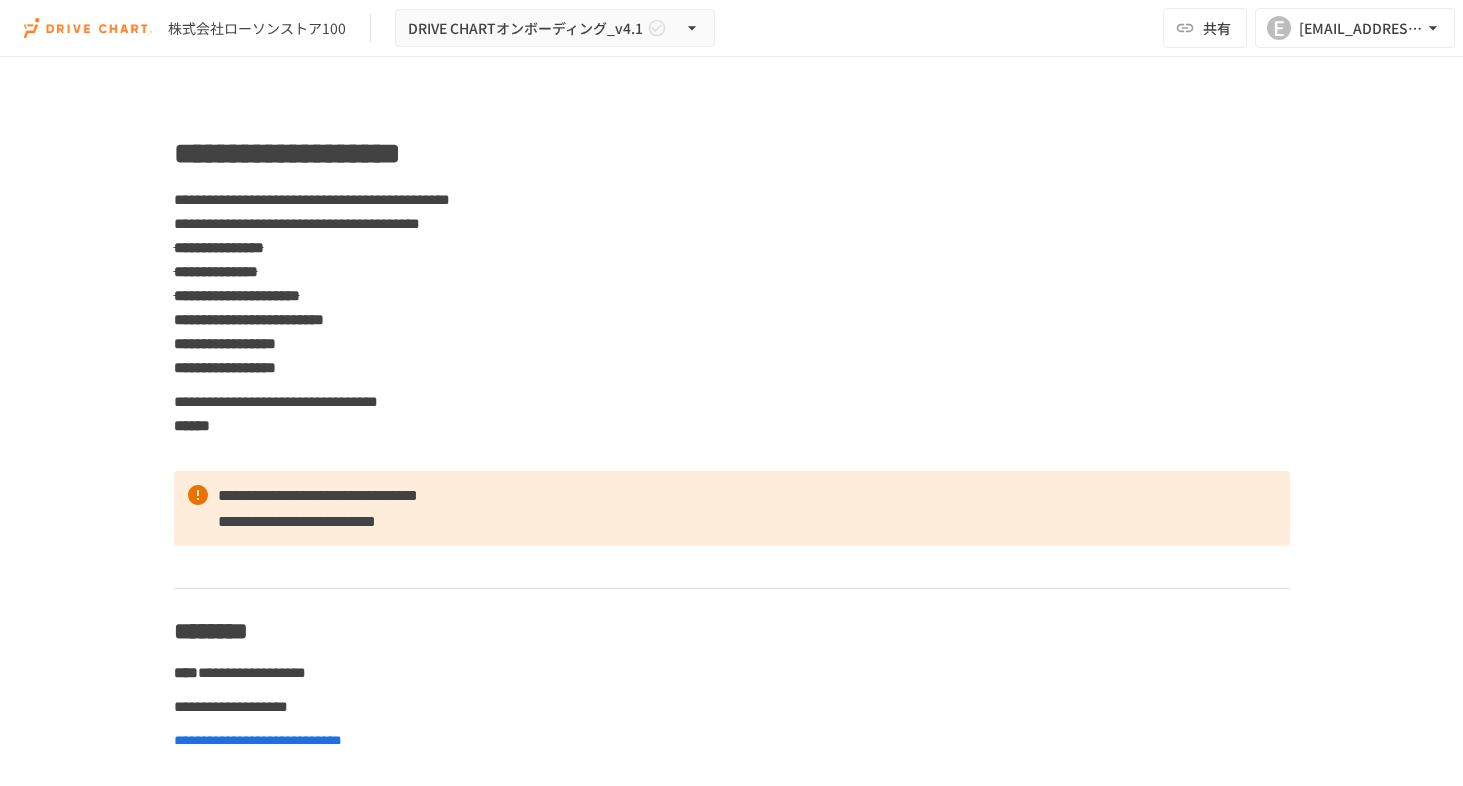 scroll, scrollTop: 0, scrollLeft: 0, axis: both 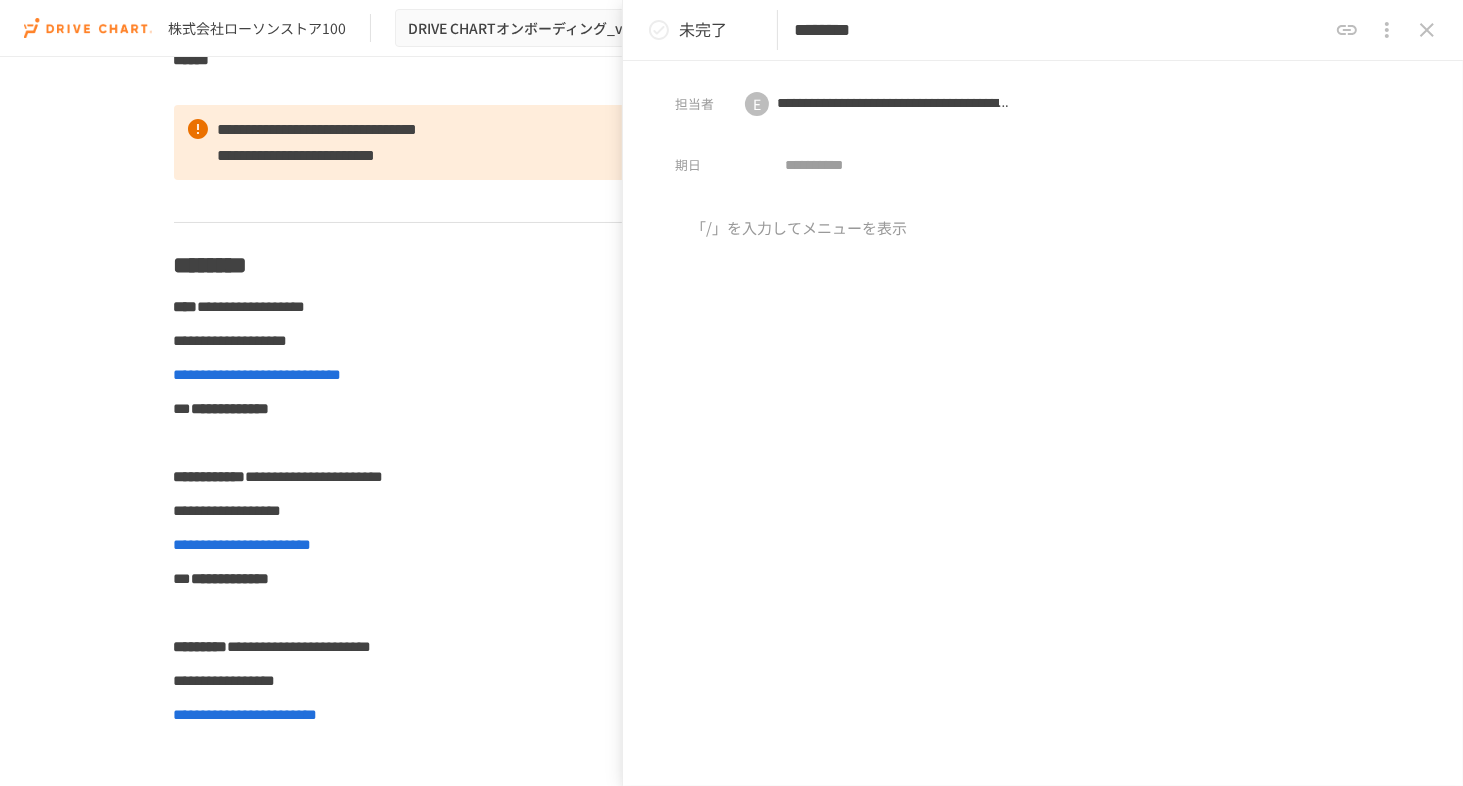 click 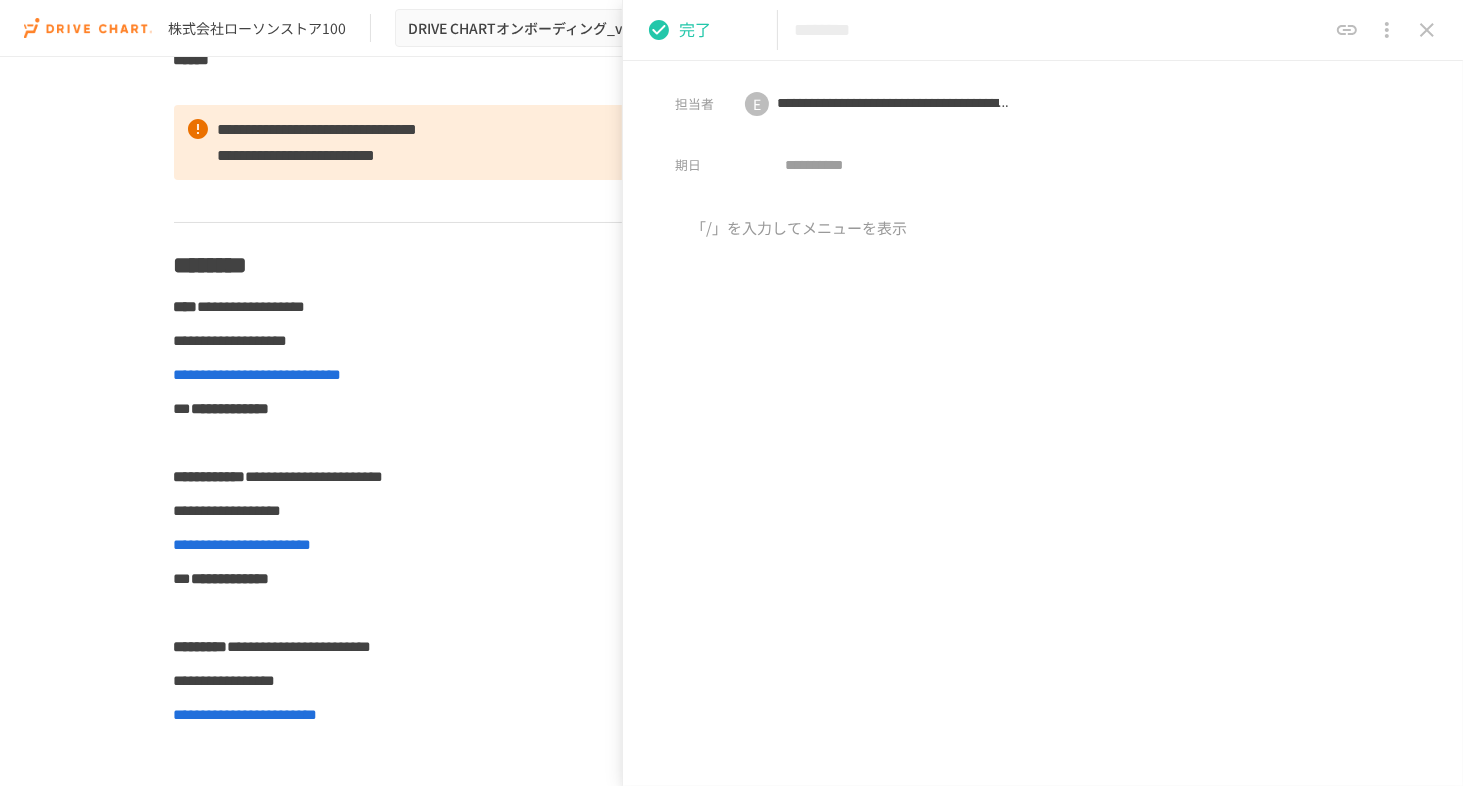 click at bounding box center [1043, 383] 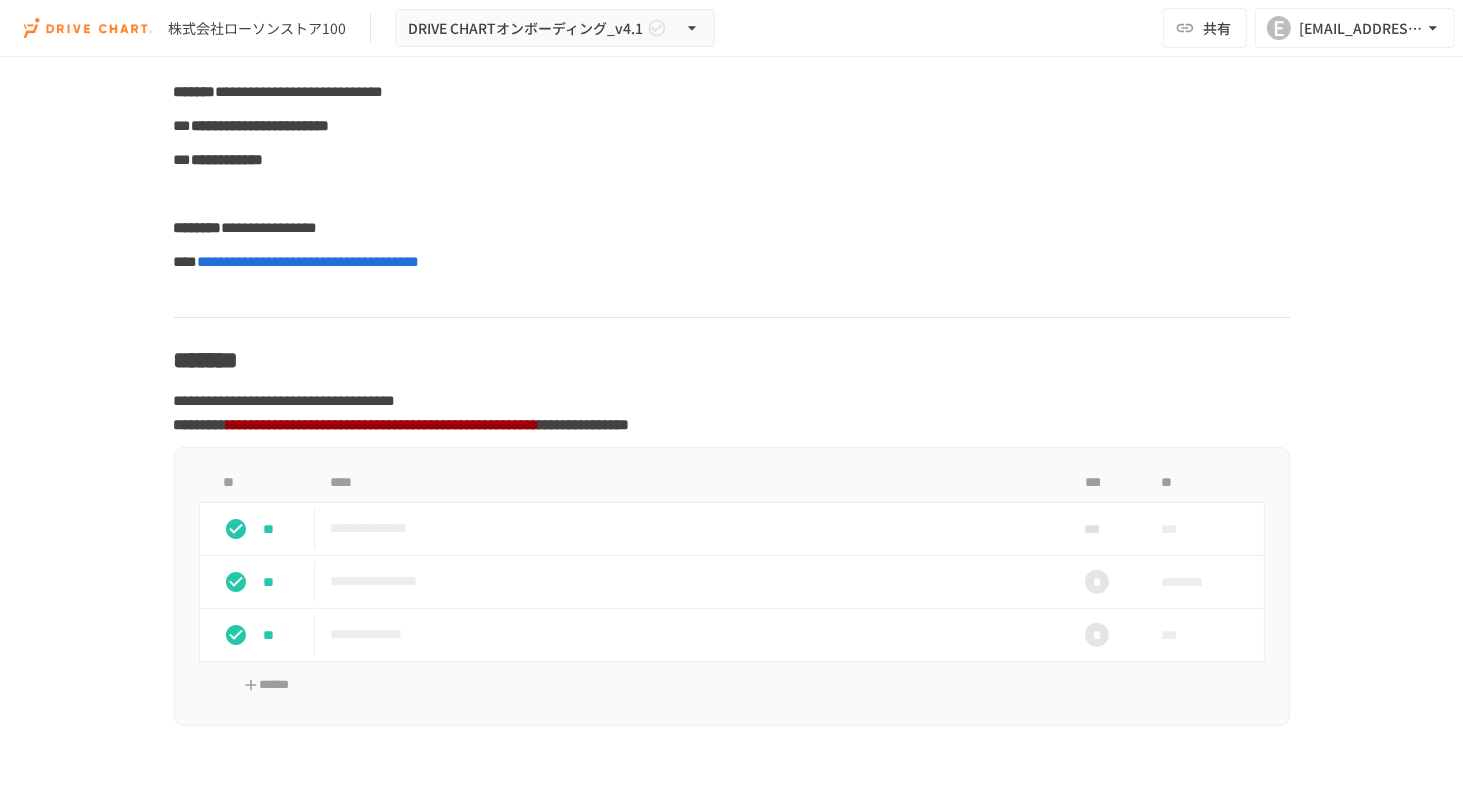 scroll, scrollTop: 1100, scrollLeft: 0, axis: vertical 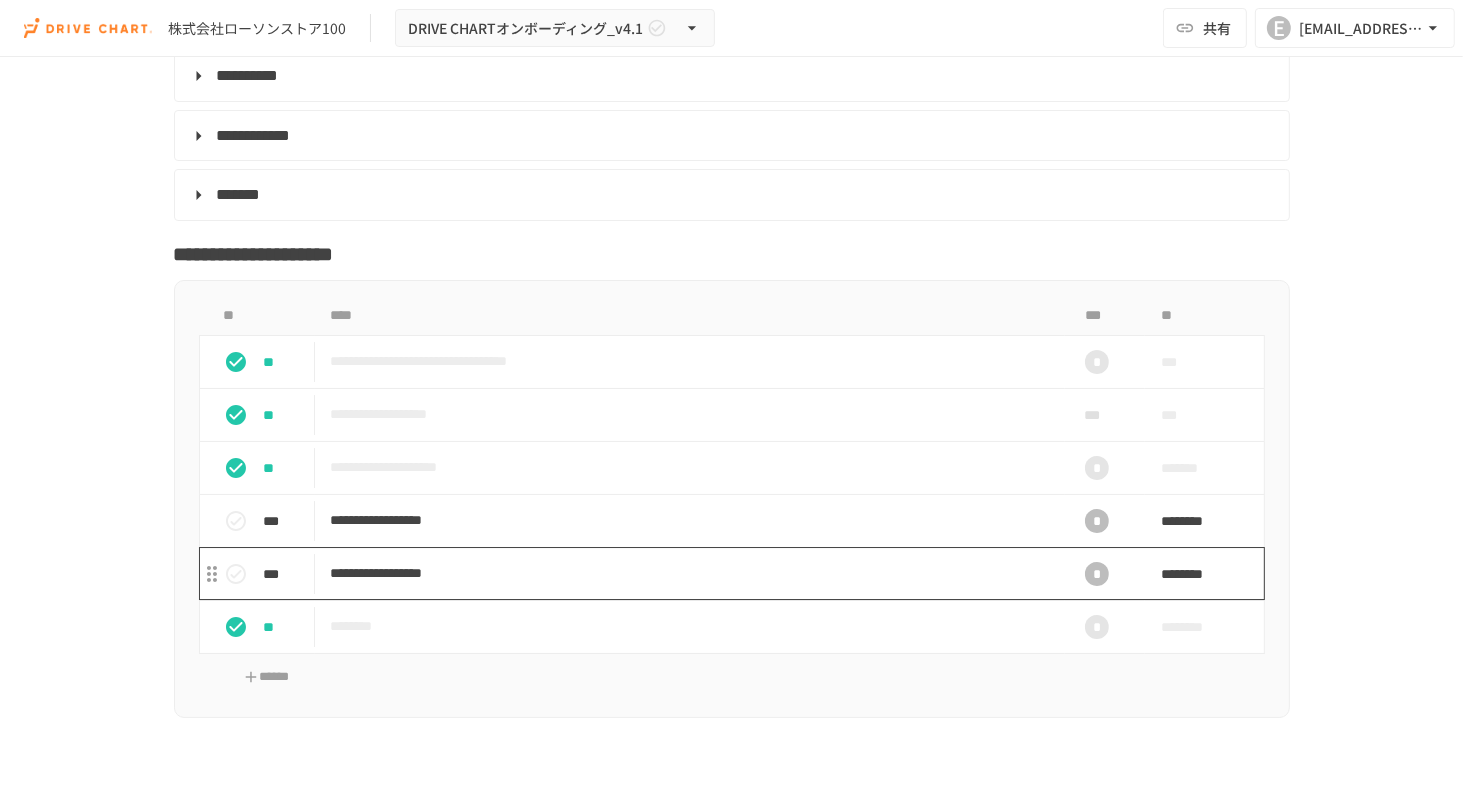 click on "**********" at bounding box center (690, 573) 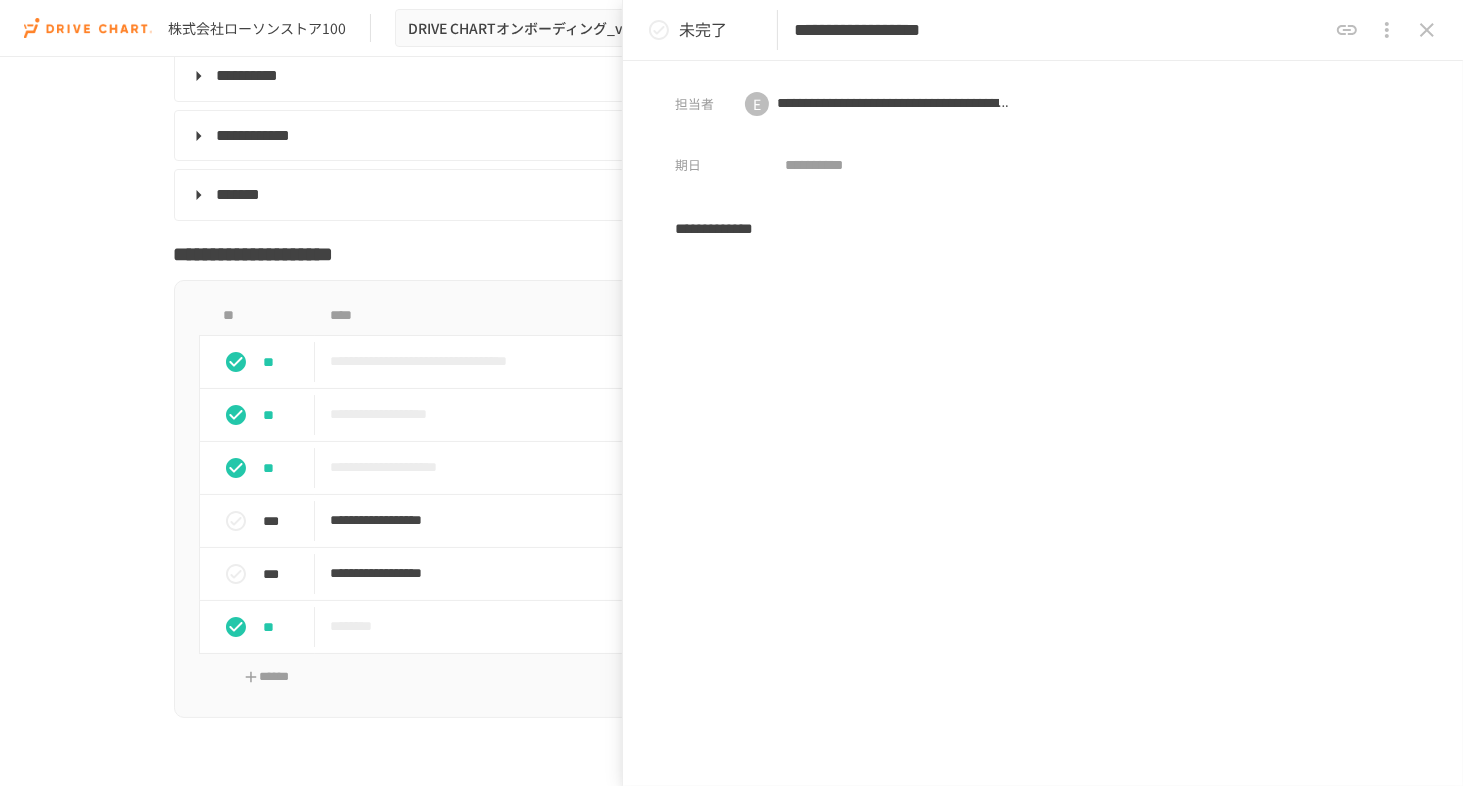 click on "**********" at bounding box center [731, 400] 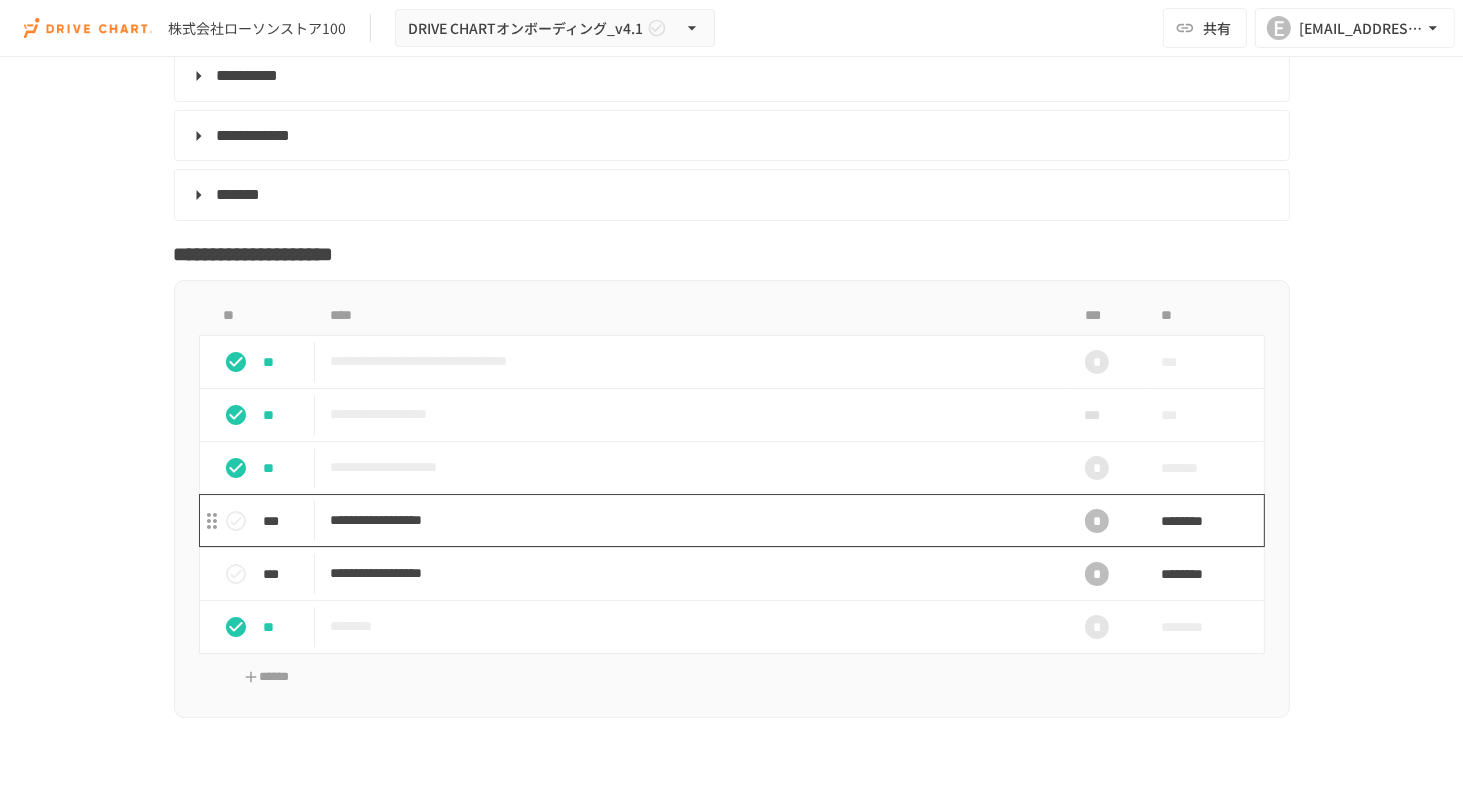 click on "**********" at bounding box center [690, 520] 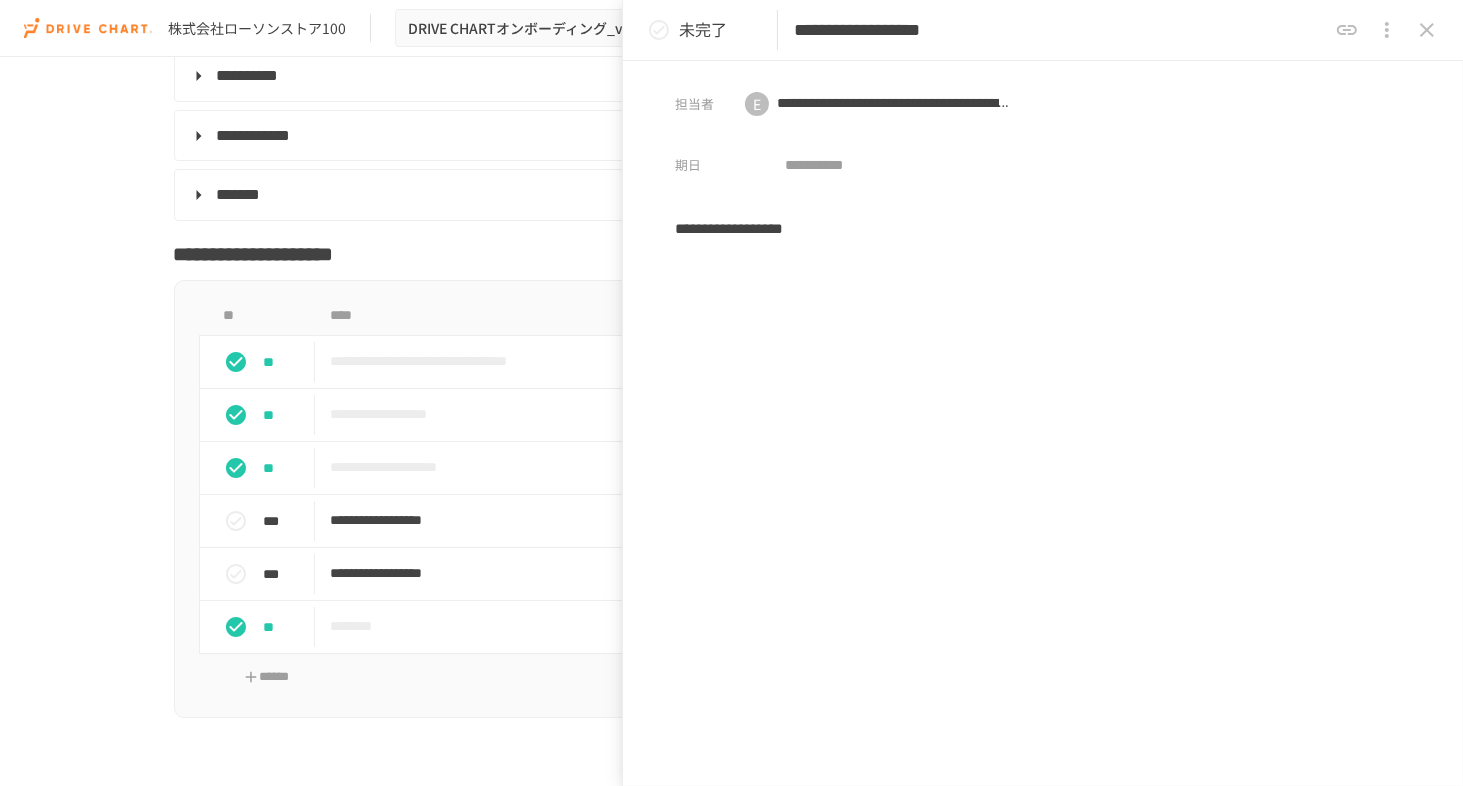 click on "**********" at bounding box center (1043, 383) 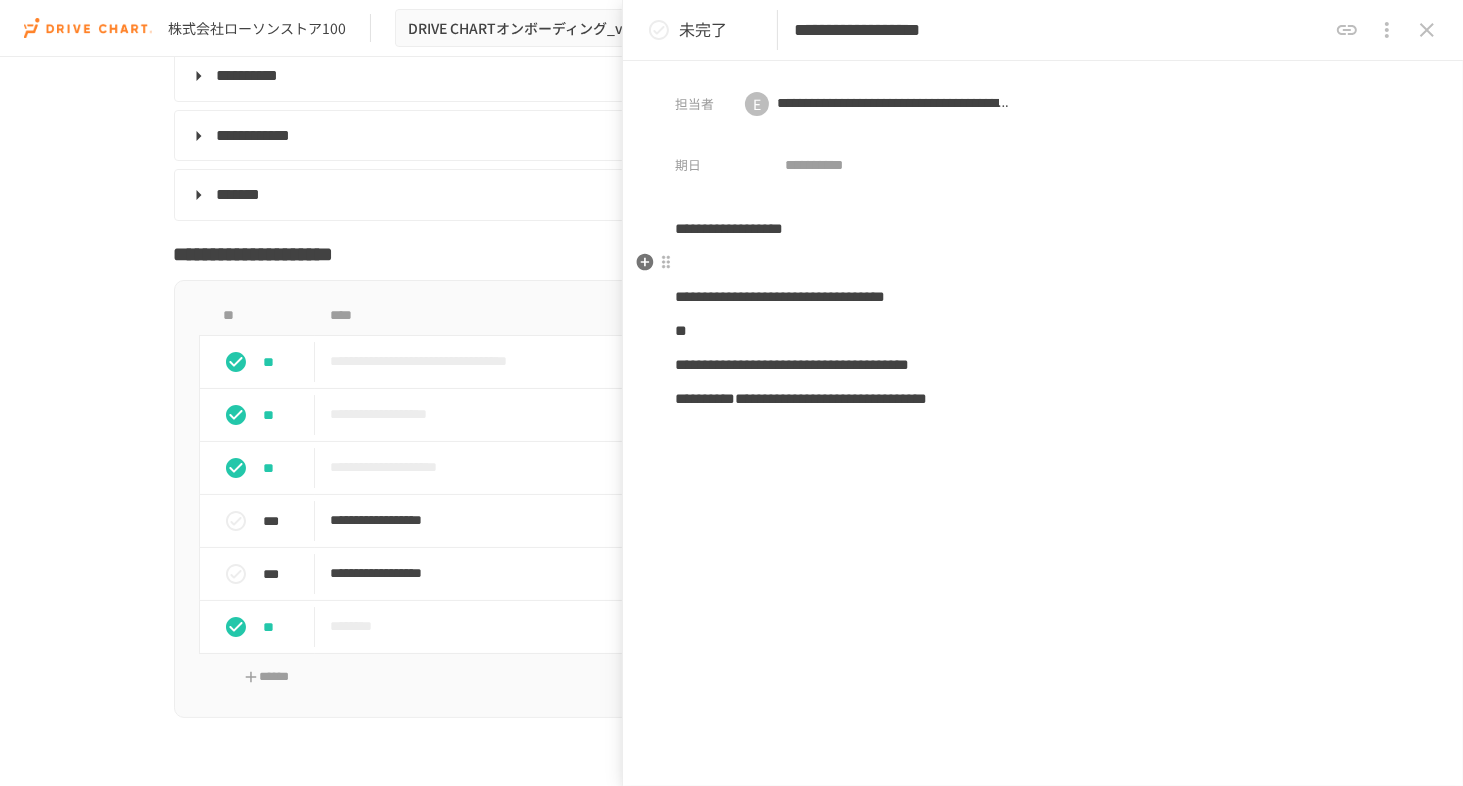 click on "**********" at bounding box center (1043, 314) 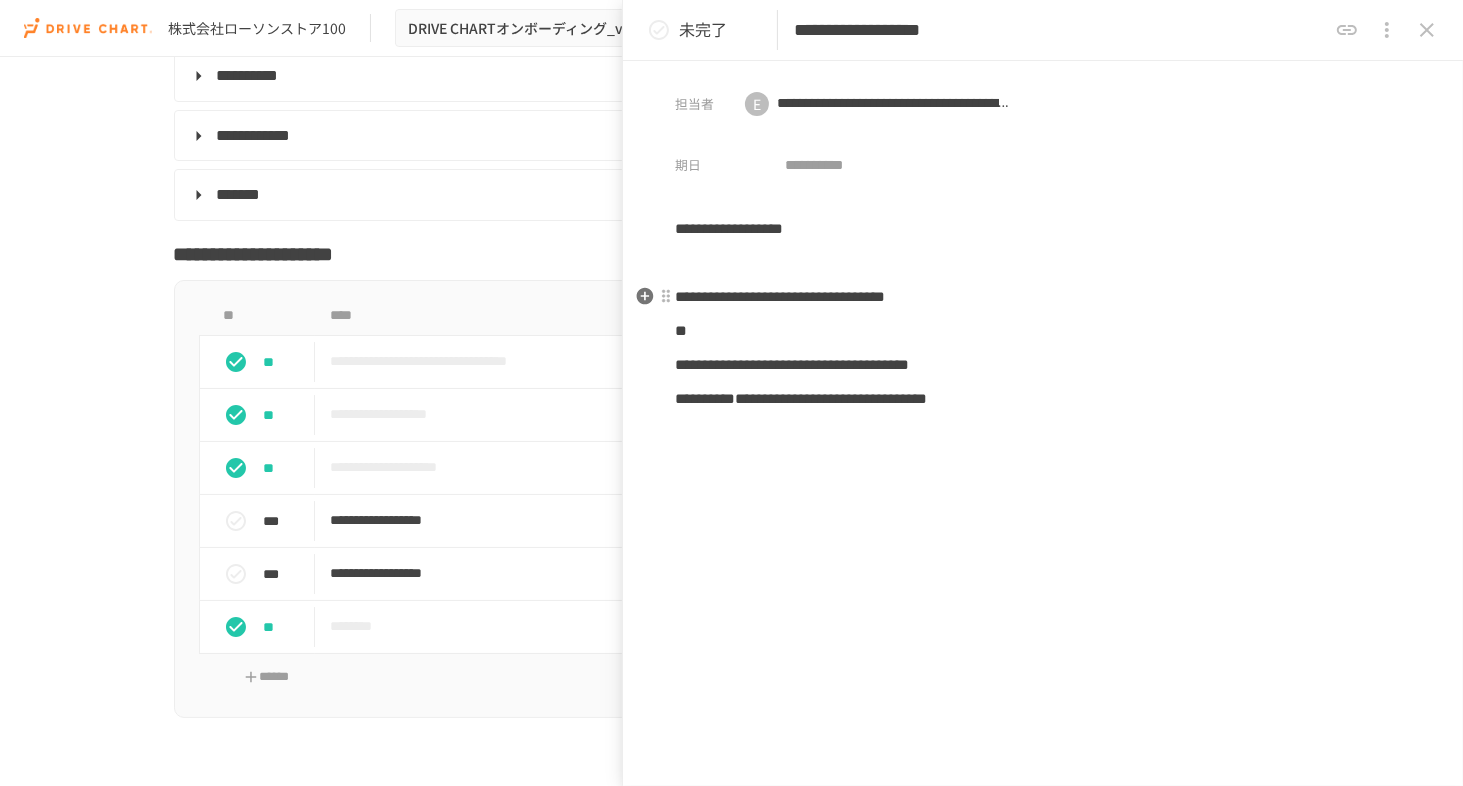 click on "**********" at bounding box center (780, 296) 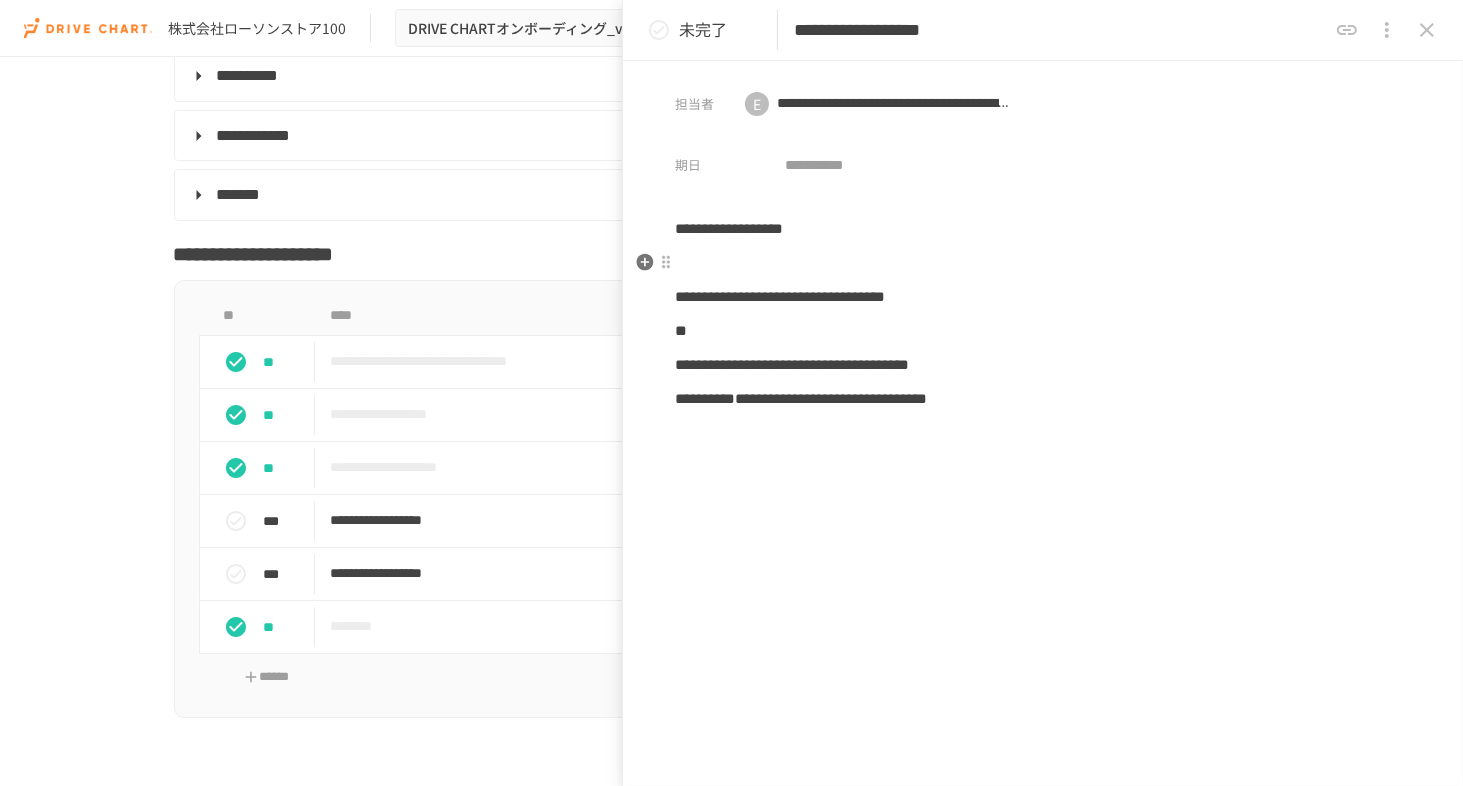 type 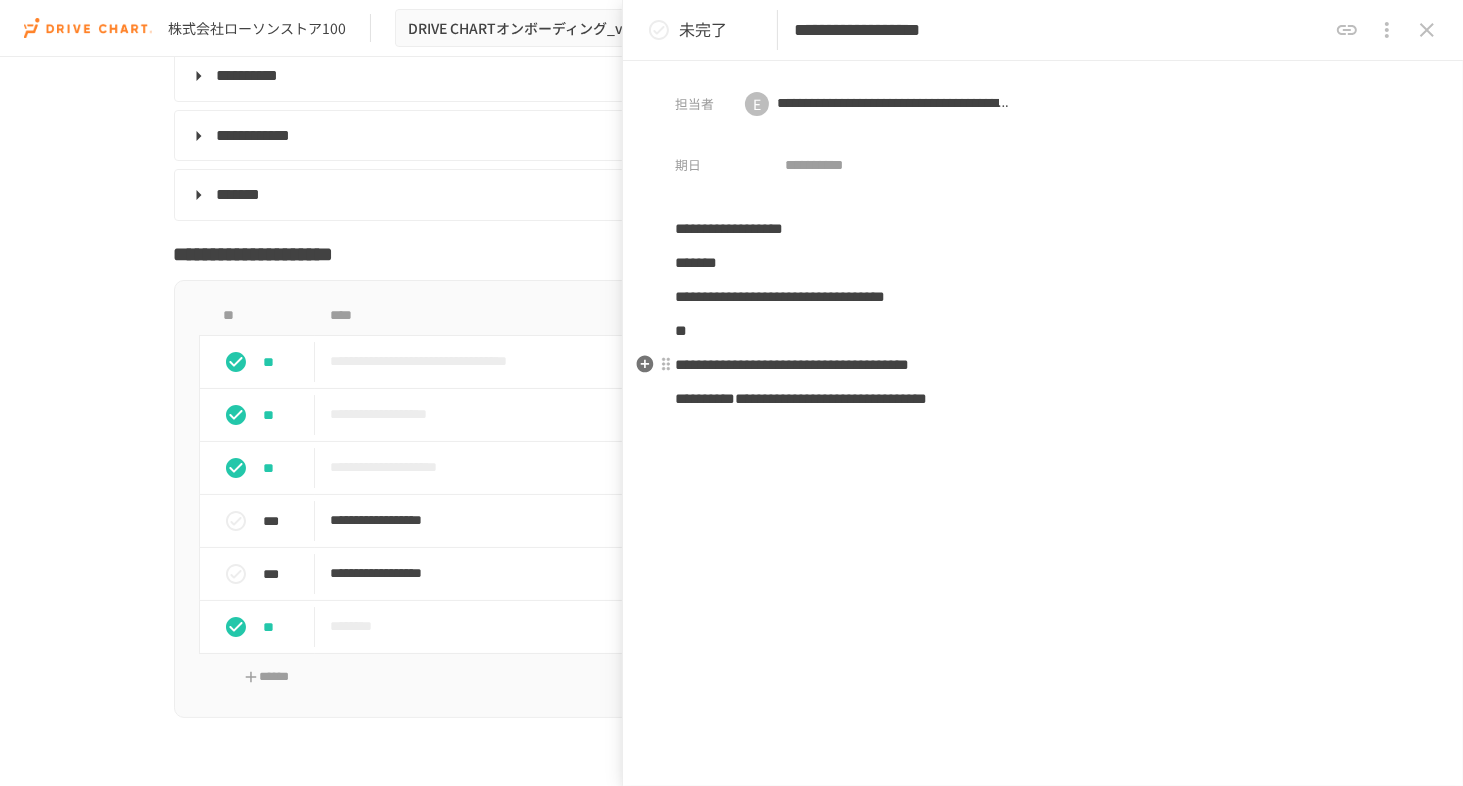 click on "**********" at bounding box center [1043, 365] 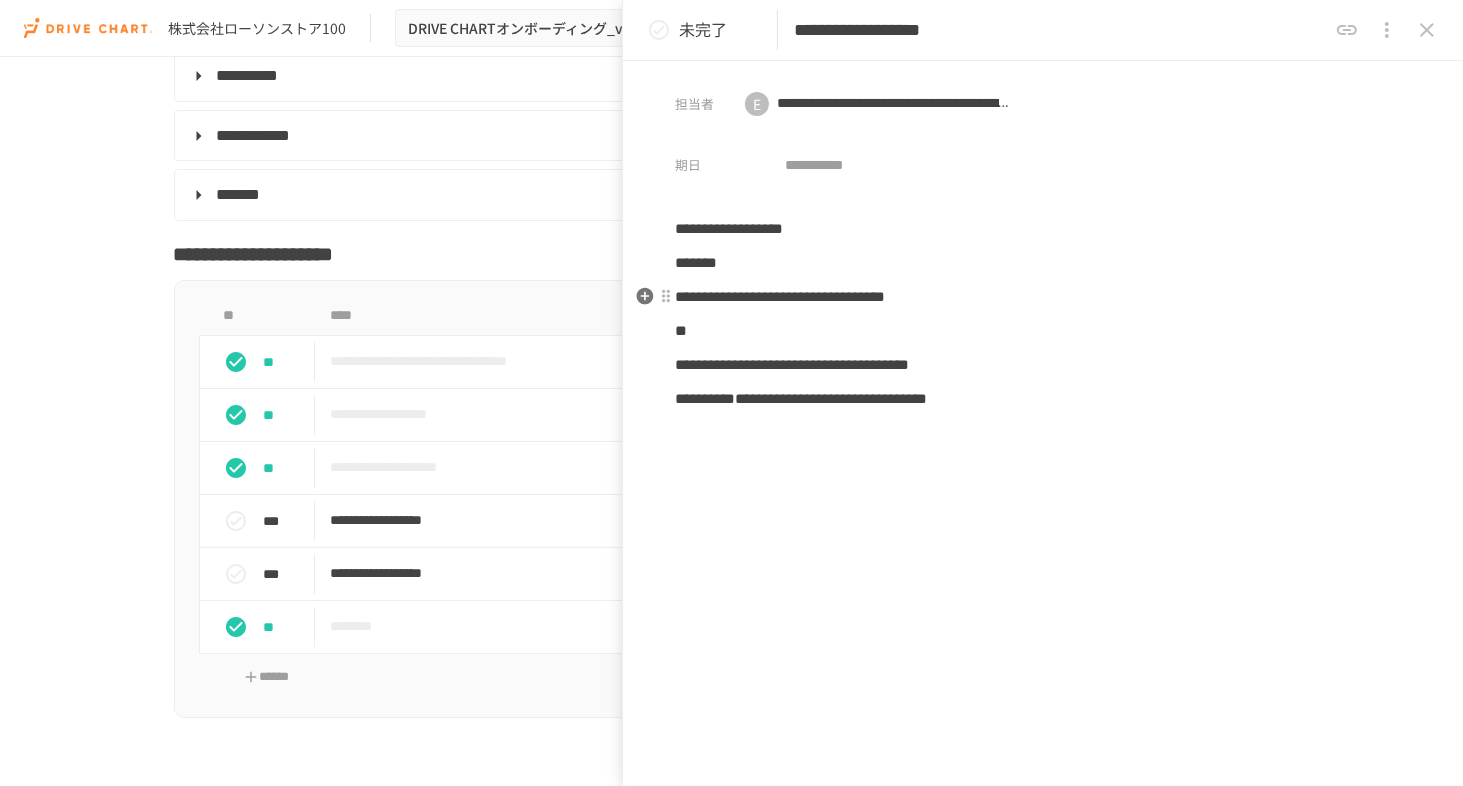click on "**********" at bounding box center (780, 296) 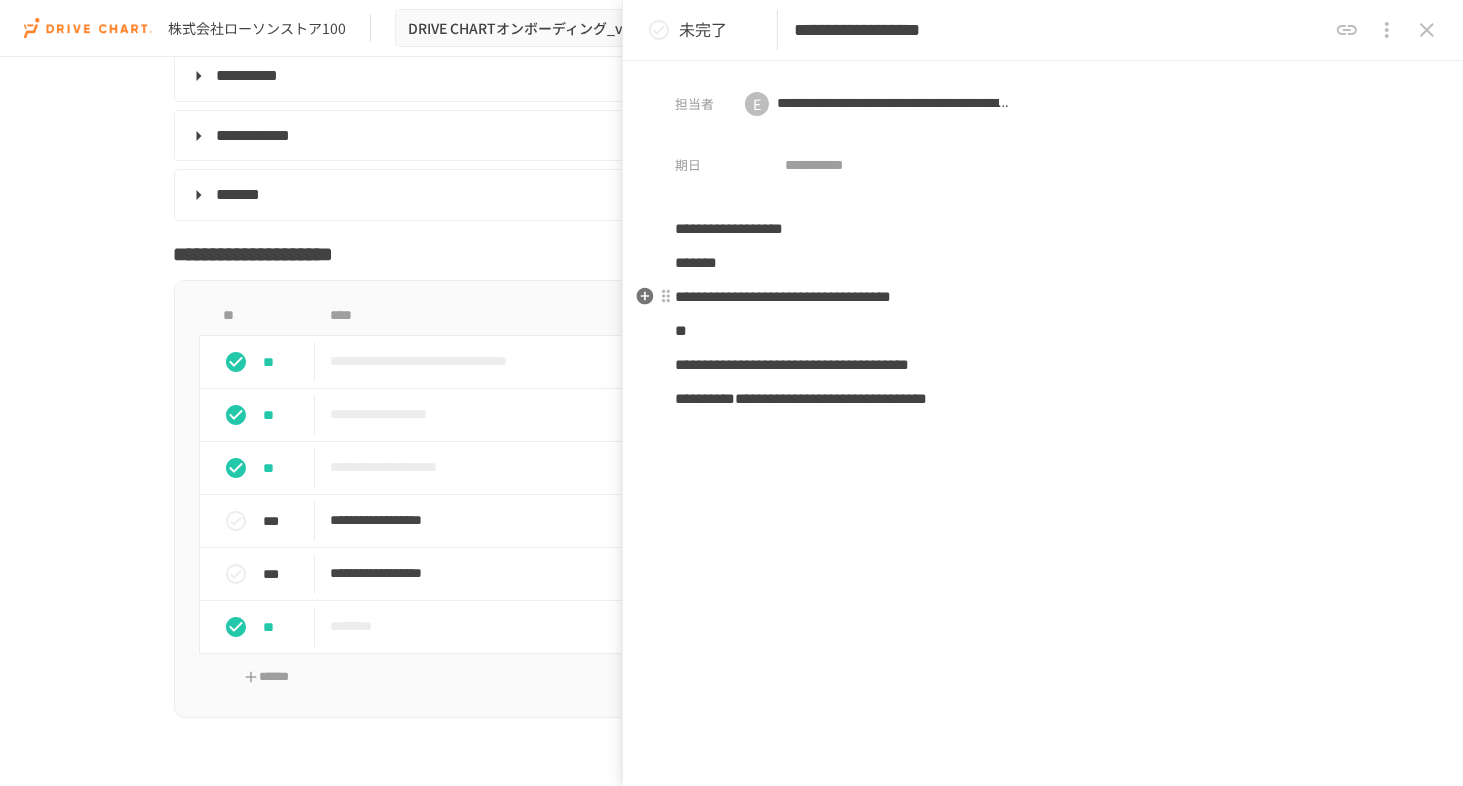click on "**********" at bounding box center [783, 296] 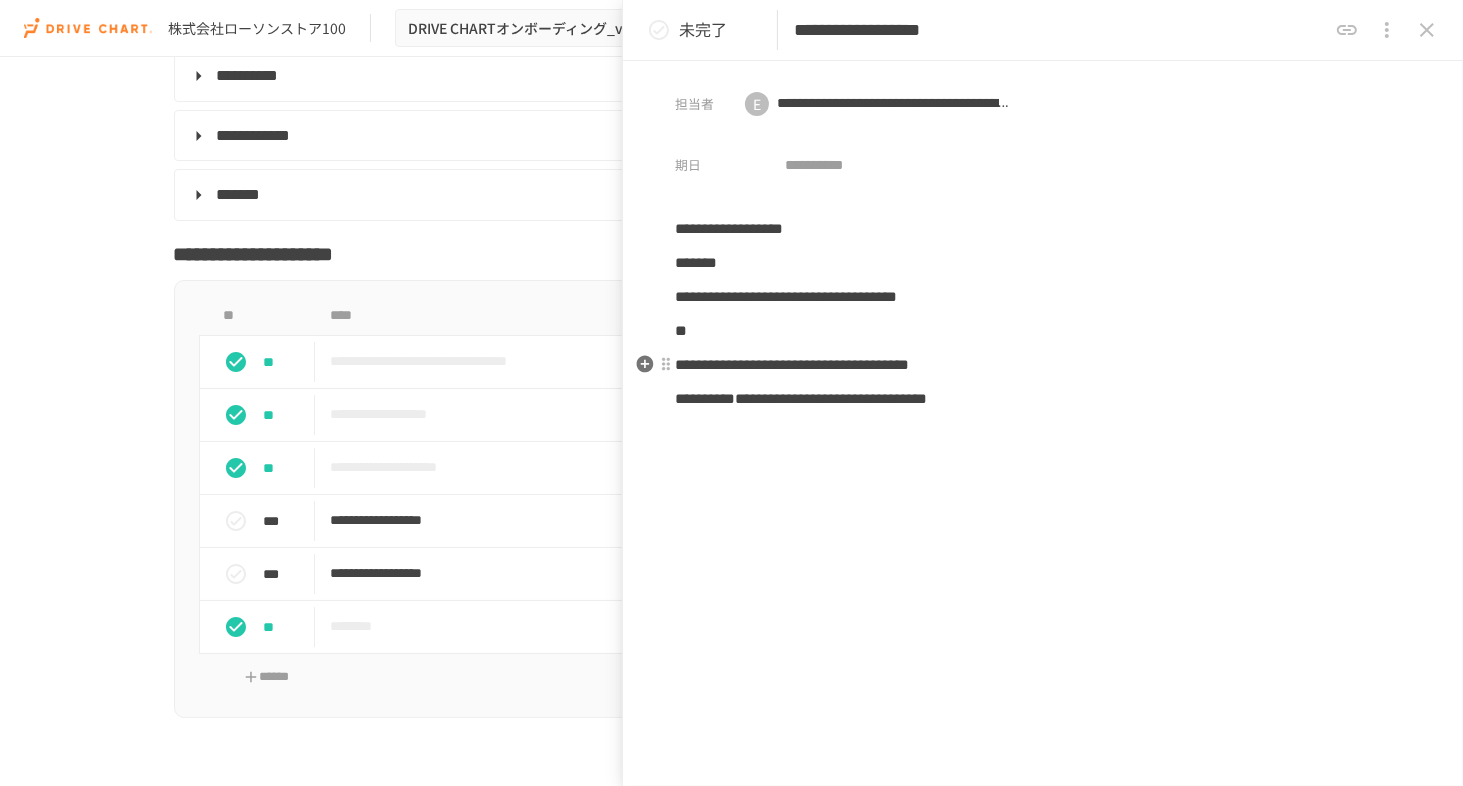 click on "**********" at bounding box center (792, 364) 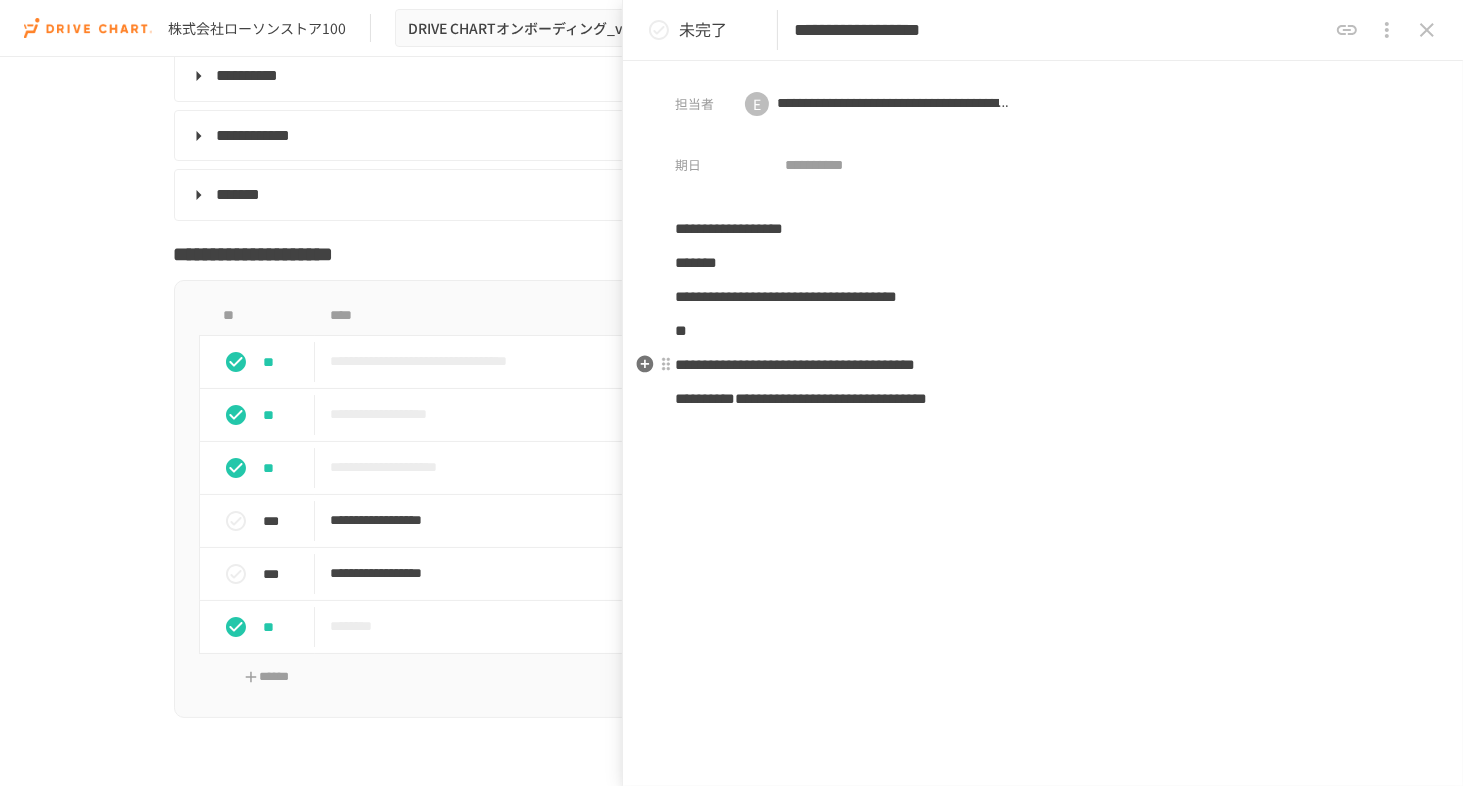 click on "**********" at bounding box center [795, 364] 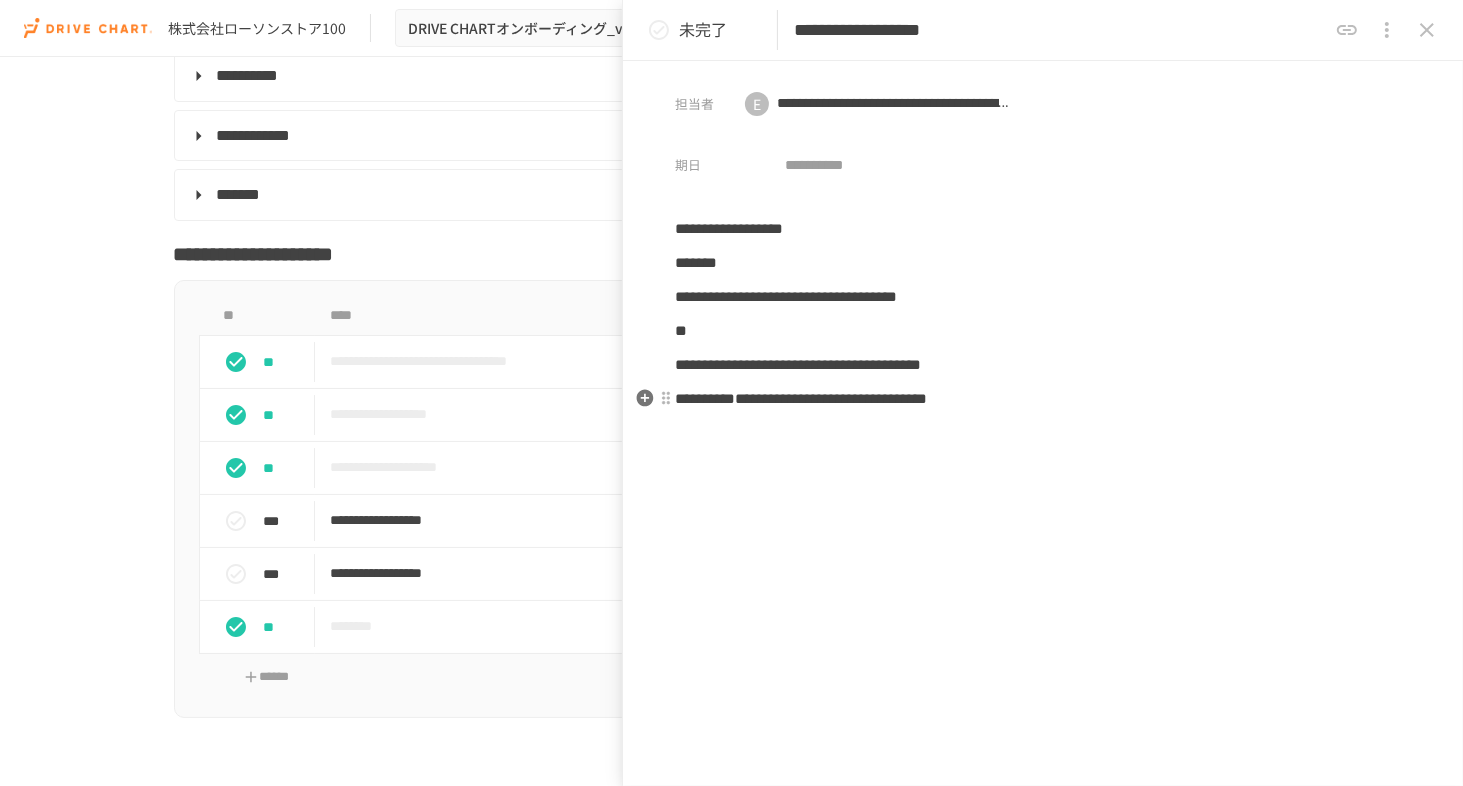 click on "**********" at bounding box center (801, 398) 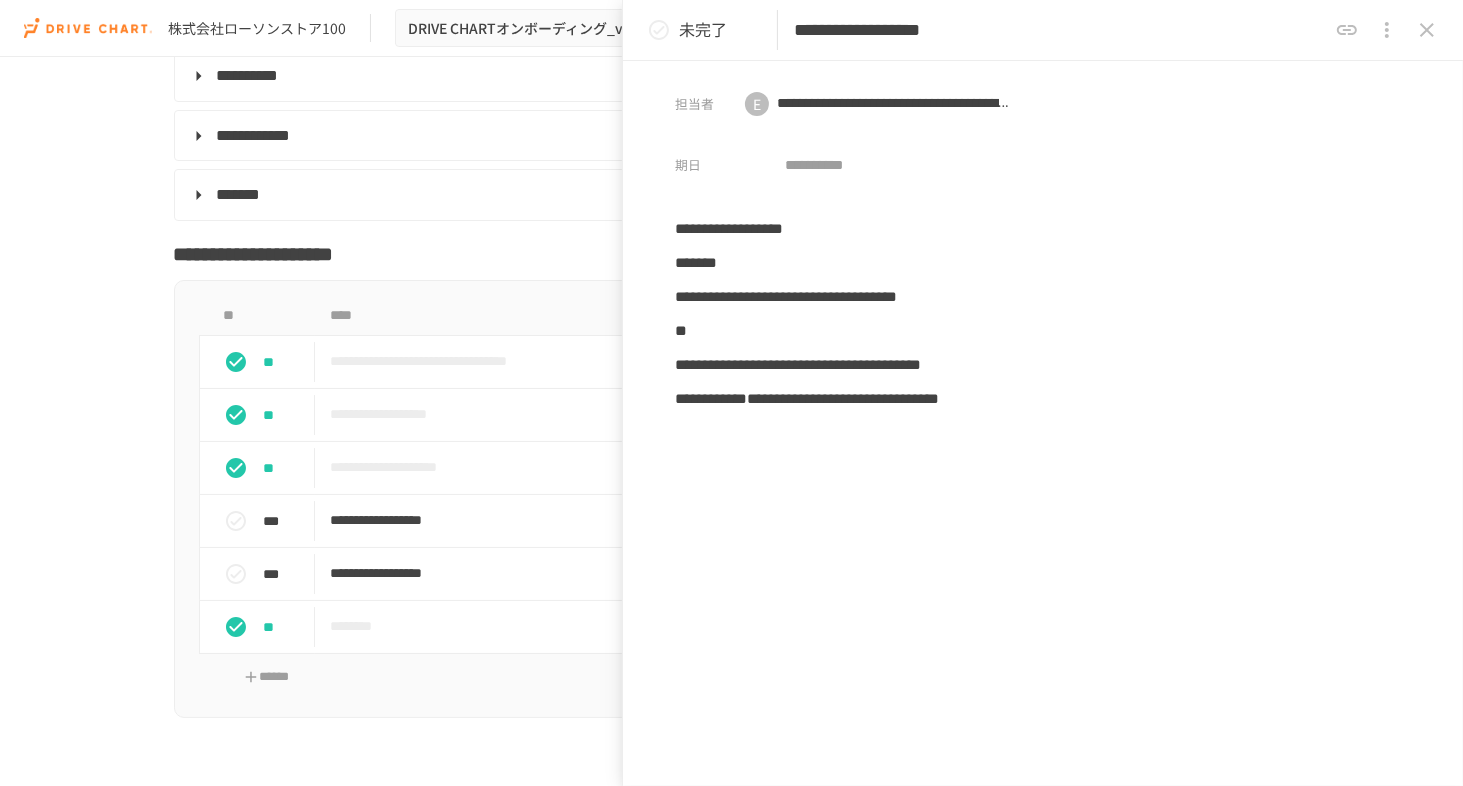 click at bounding box center [659, 30] 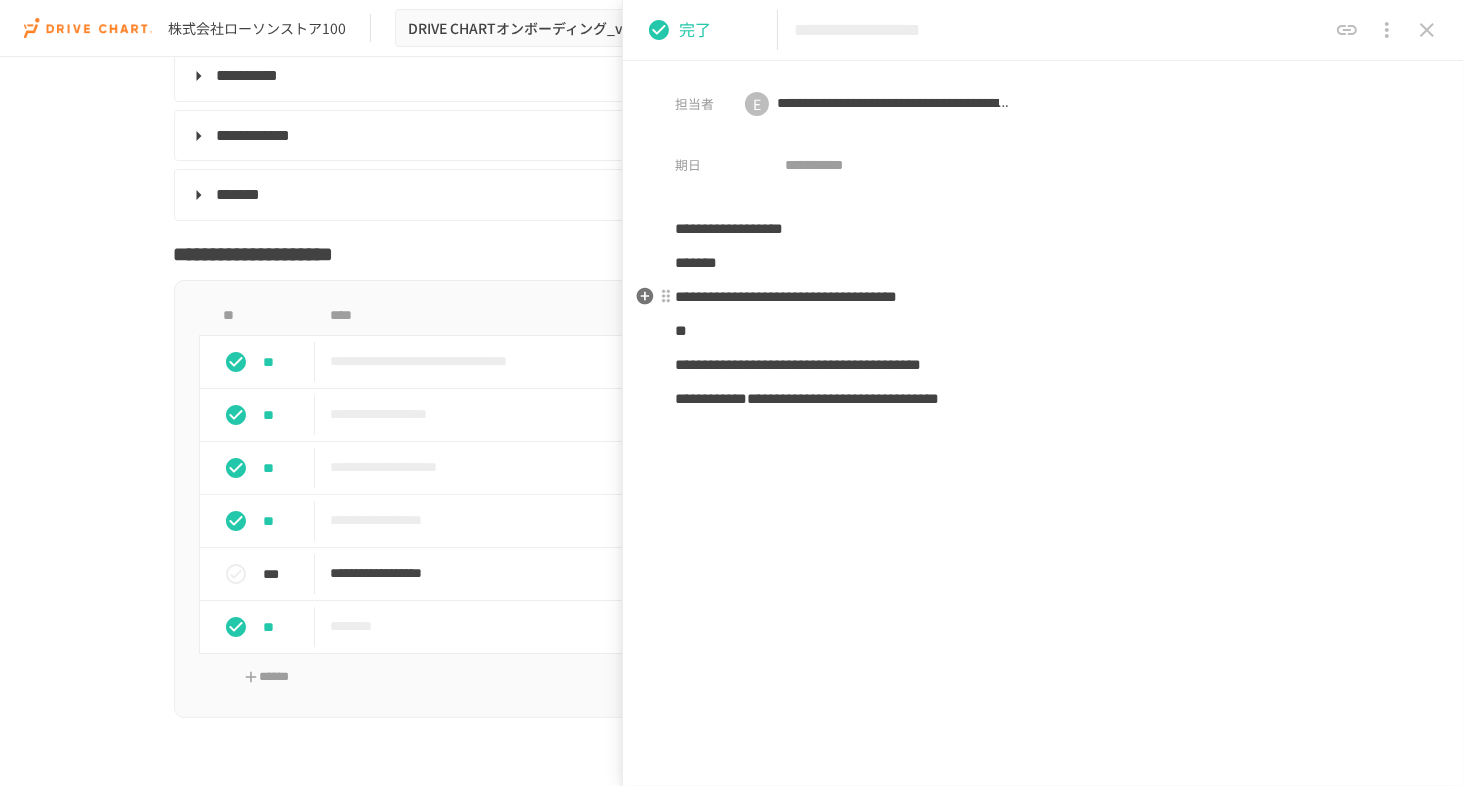 click on "**********" at bounding box center (786, 296) 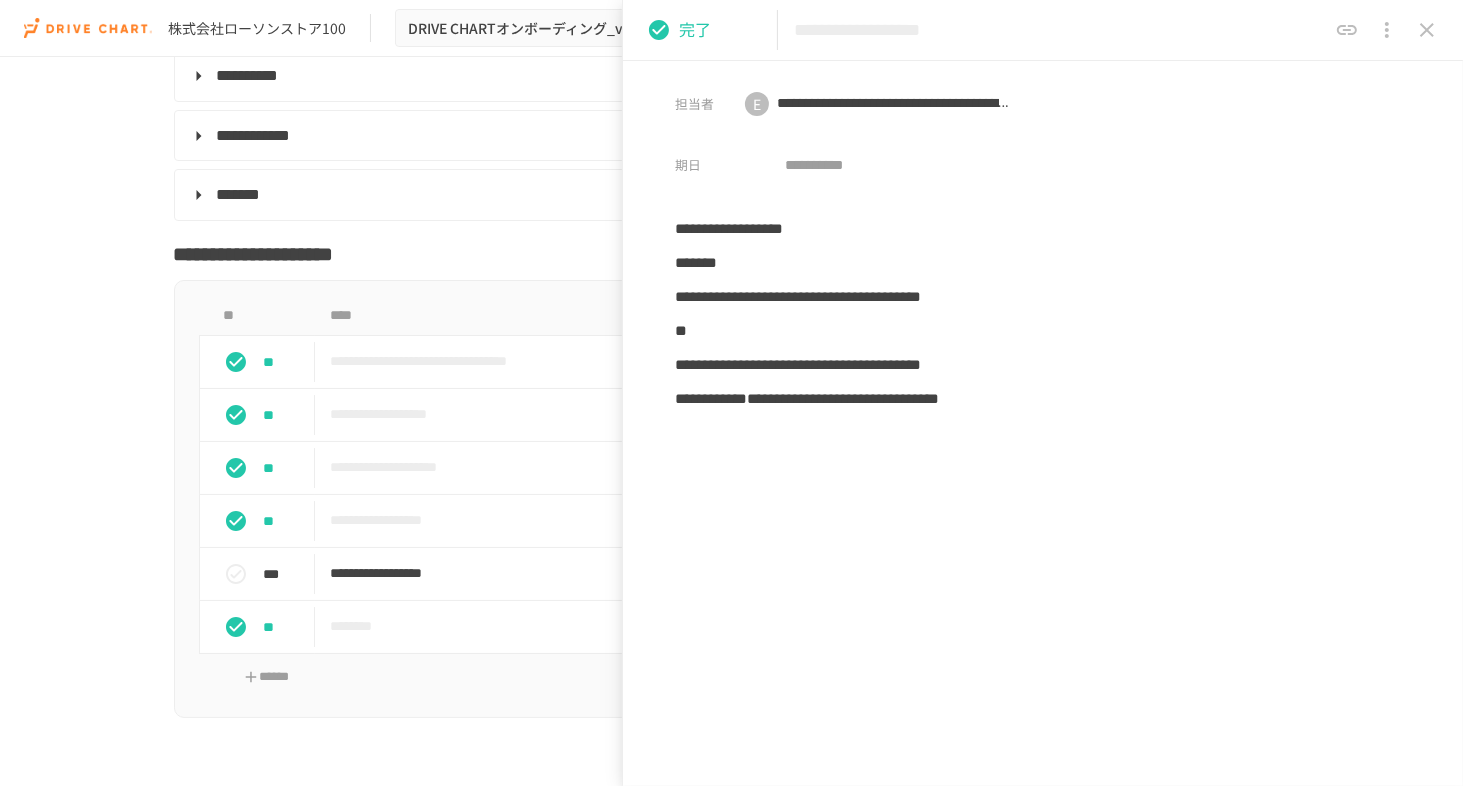 click on "**********" at bounding box center [1043, 468] 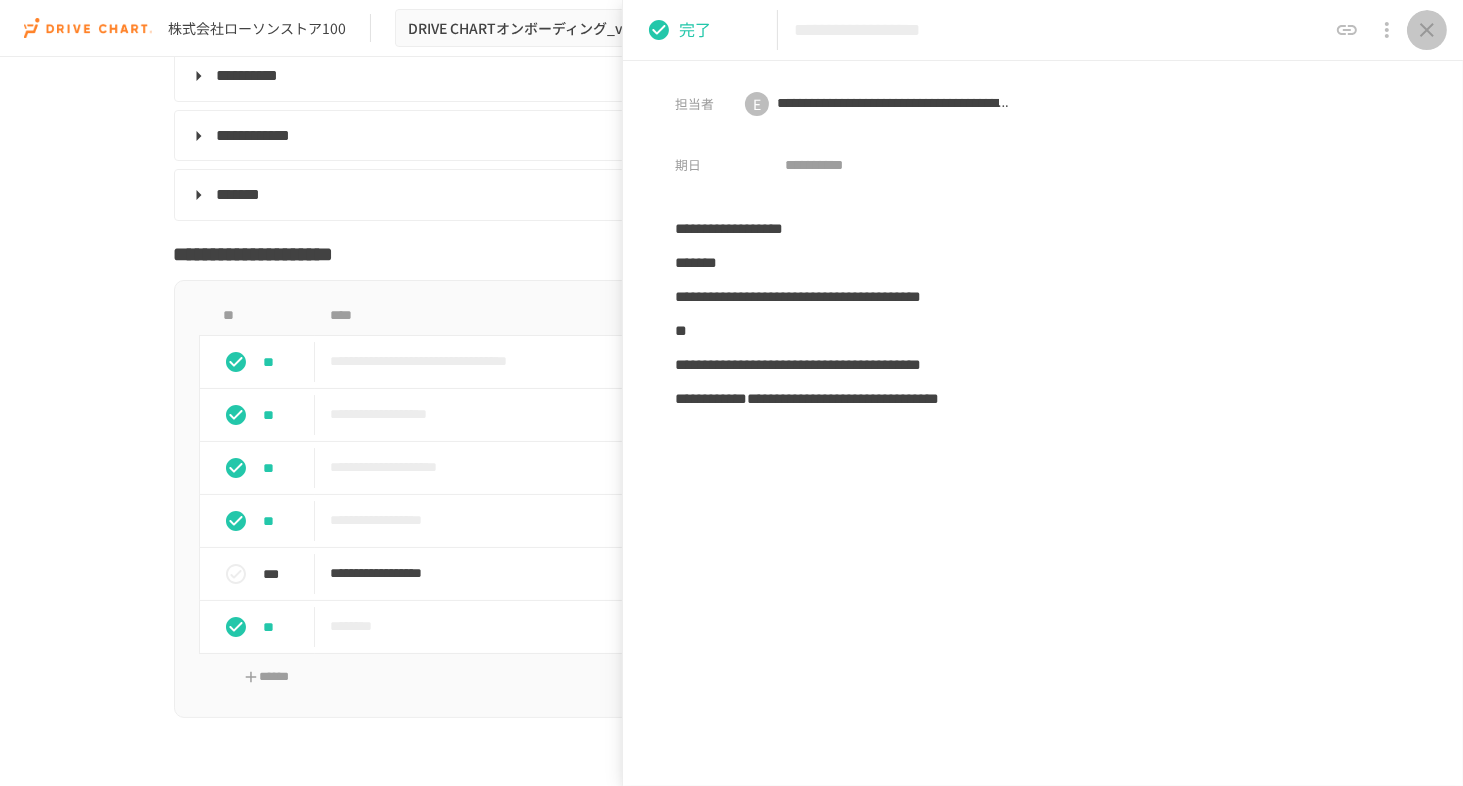 click 